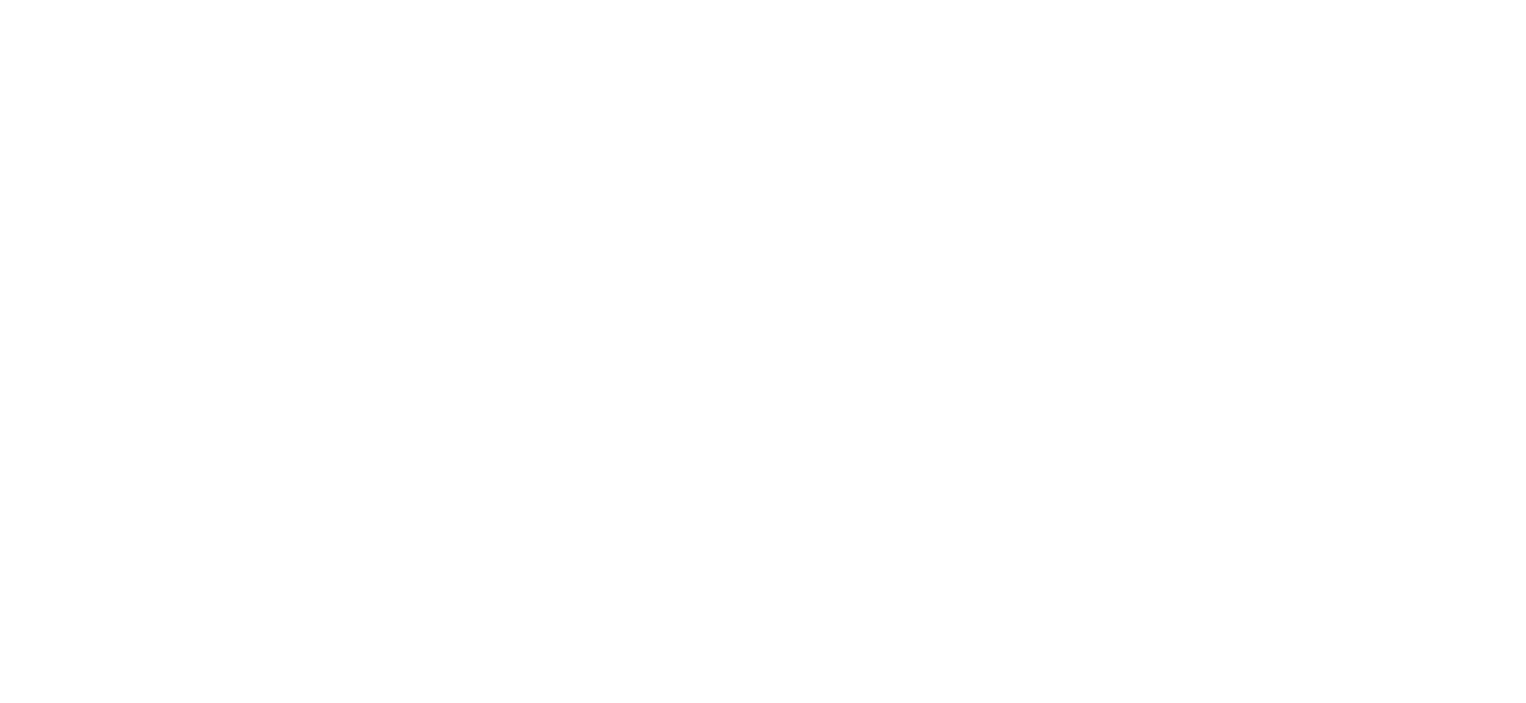 scroll, scrollTop: 0, scrollLeft: 0, axis: both 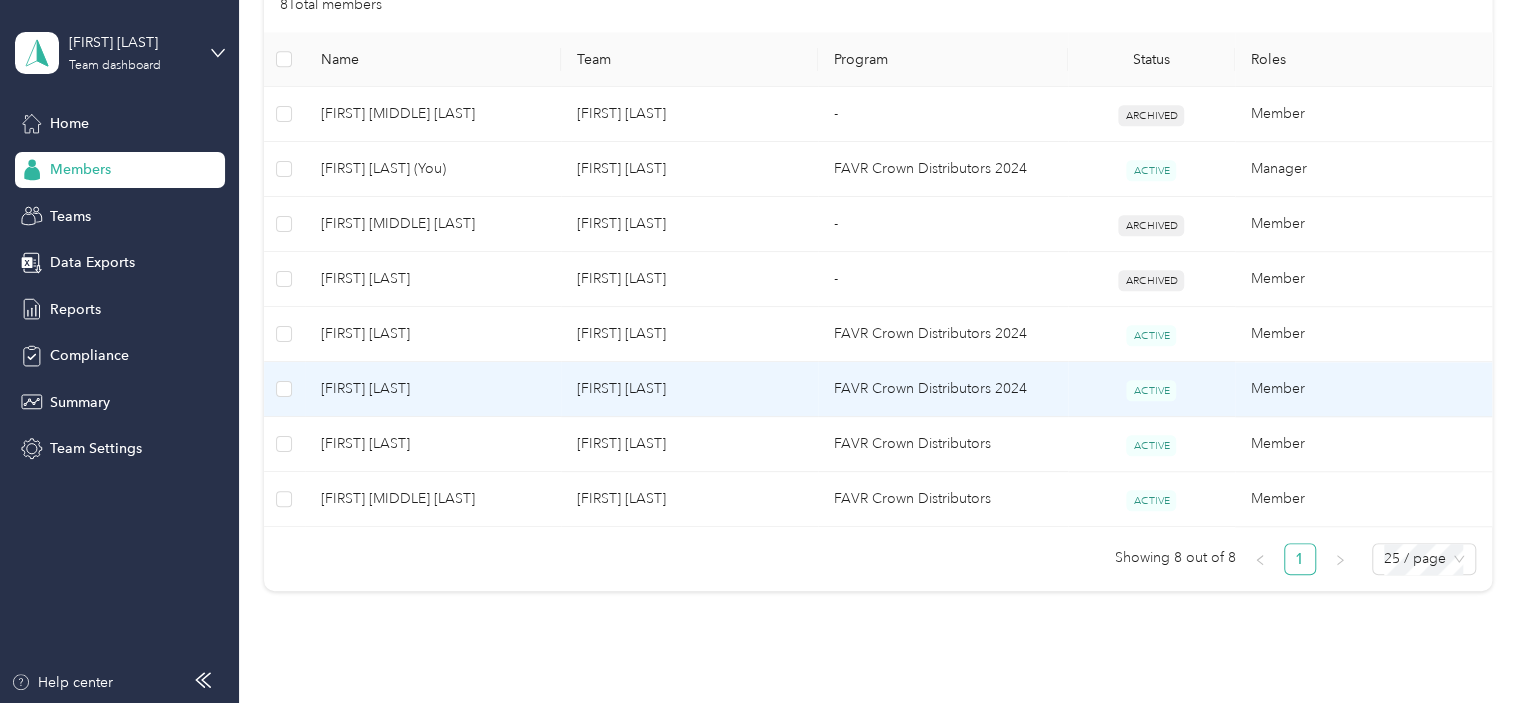 click on "[FIRST] [LAST]" at bounding box center [433, 389] 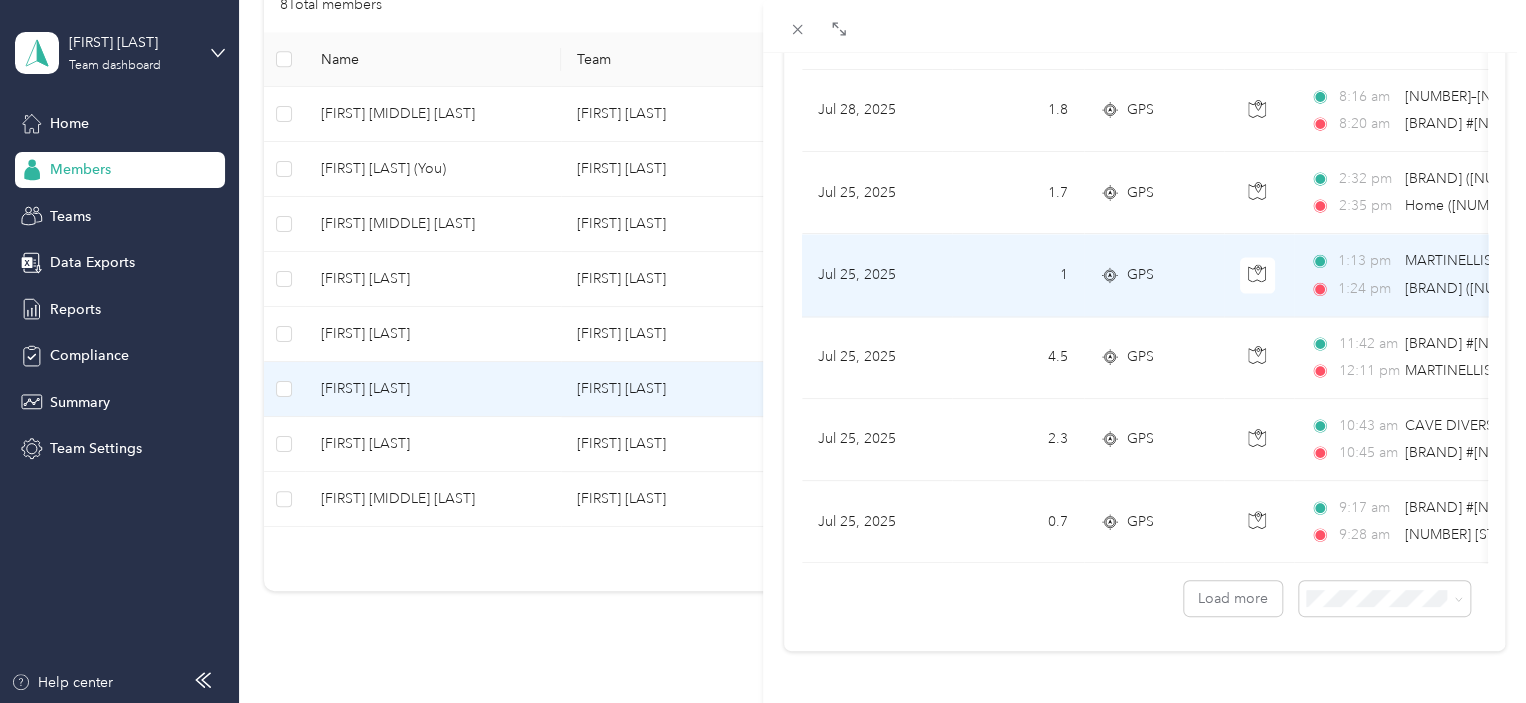 scroll, scrollTop: 1847, scrollLeft: 0, axis: vertical 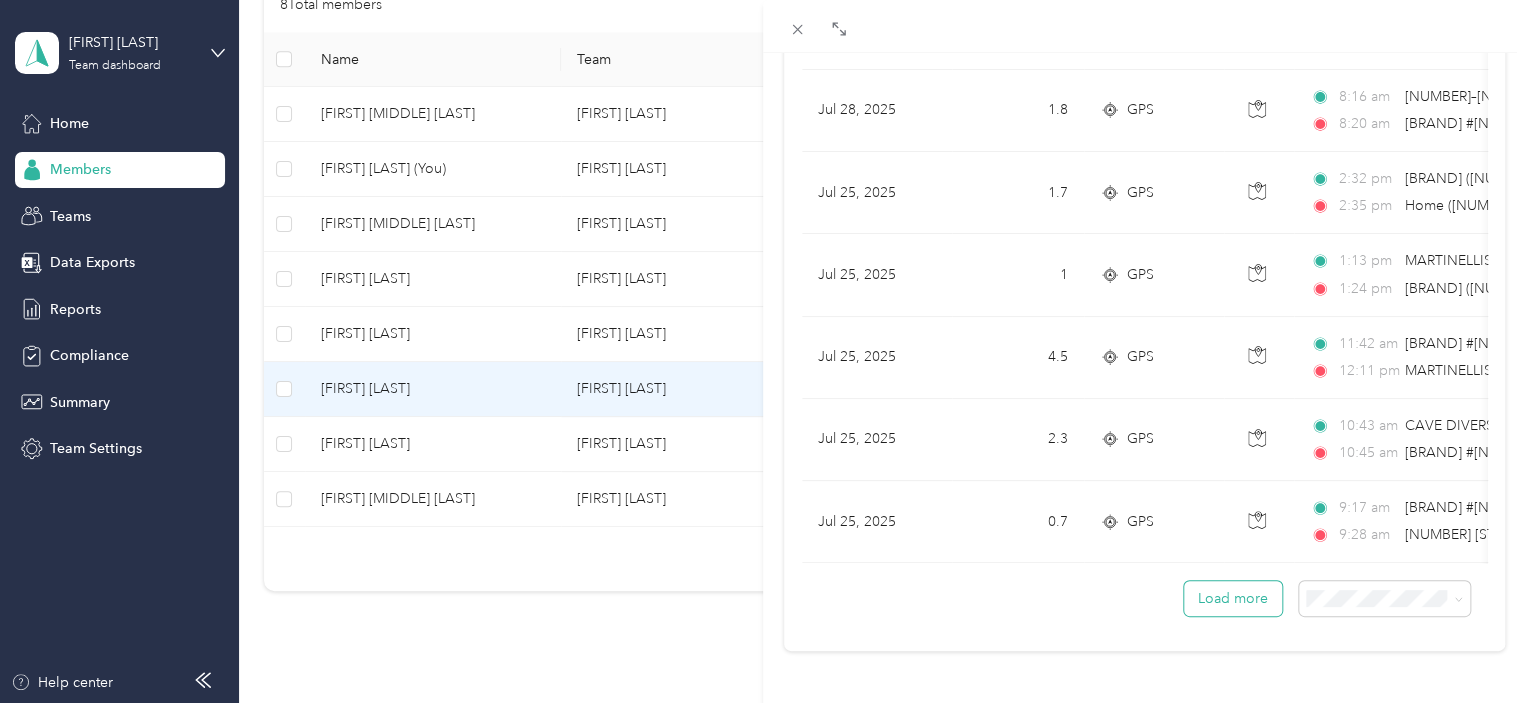 drag, startPoint x: 1198, startPoint y: 583, endPoint x: 1198, endPoint y: 571, distance: 12 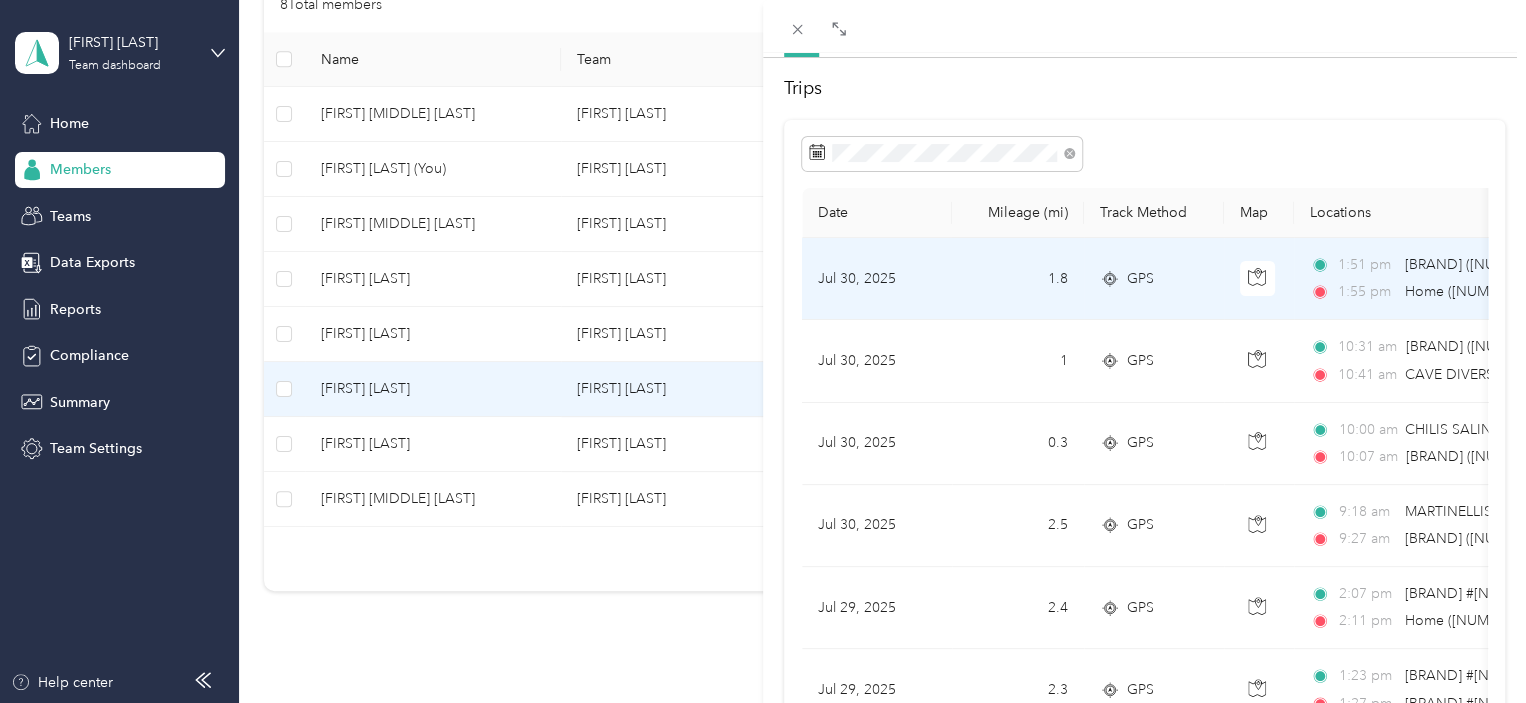 scroll, scrollTop: 0, scrollLeft: 0, axis: both 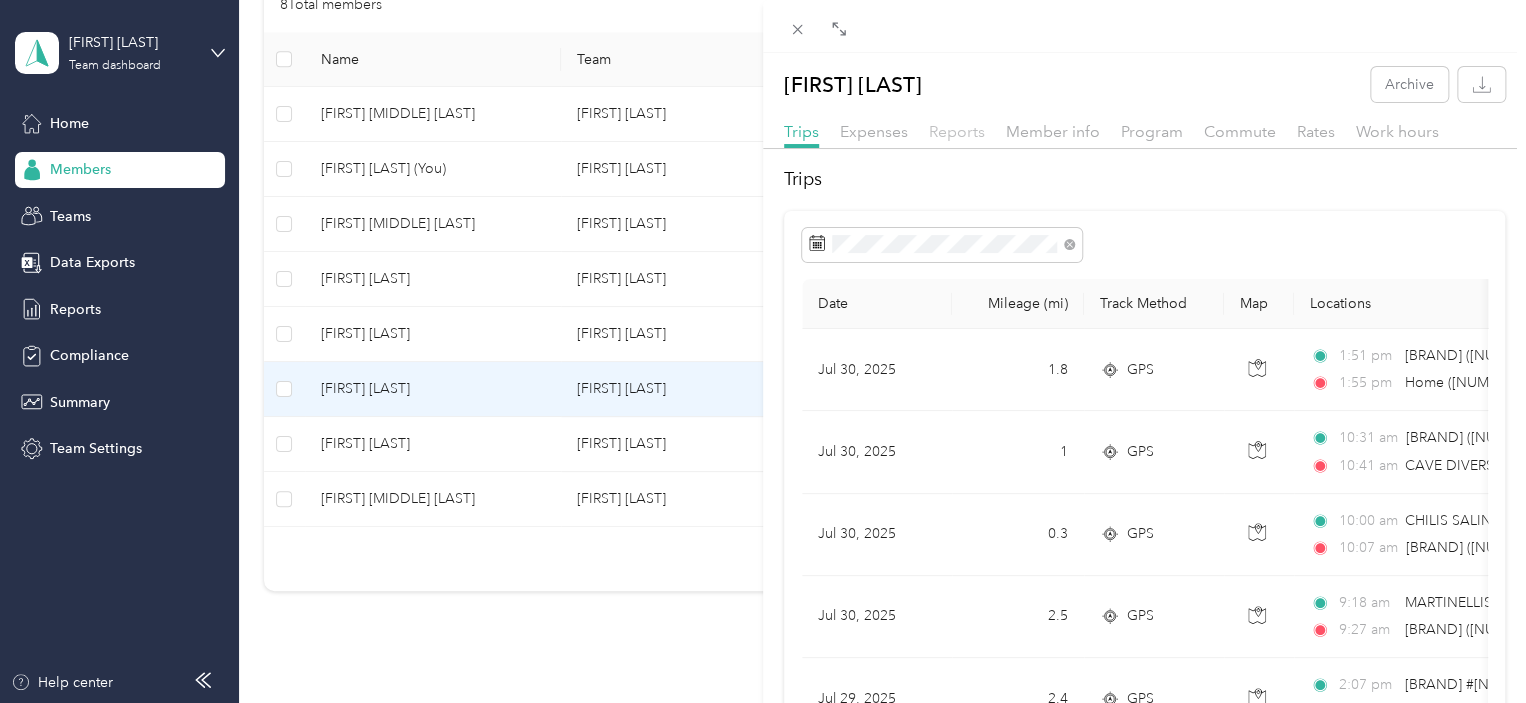 click on "Reports" at bounding box center (957, 131) 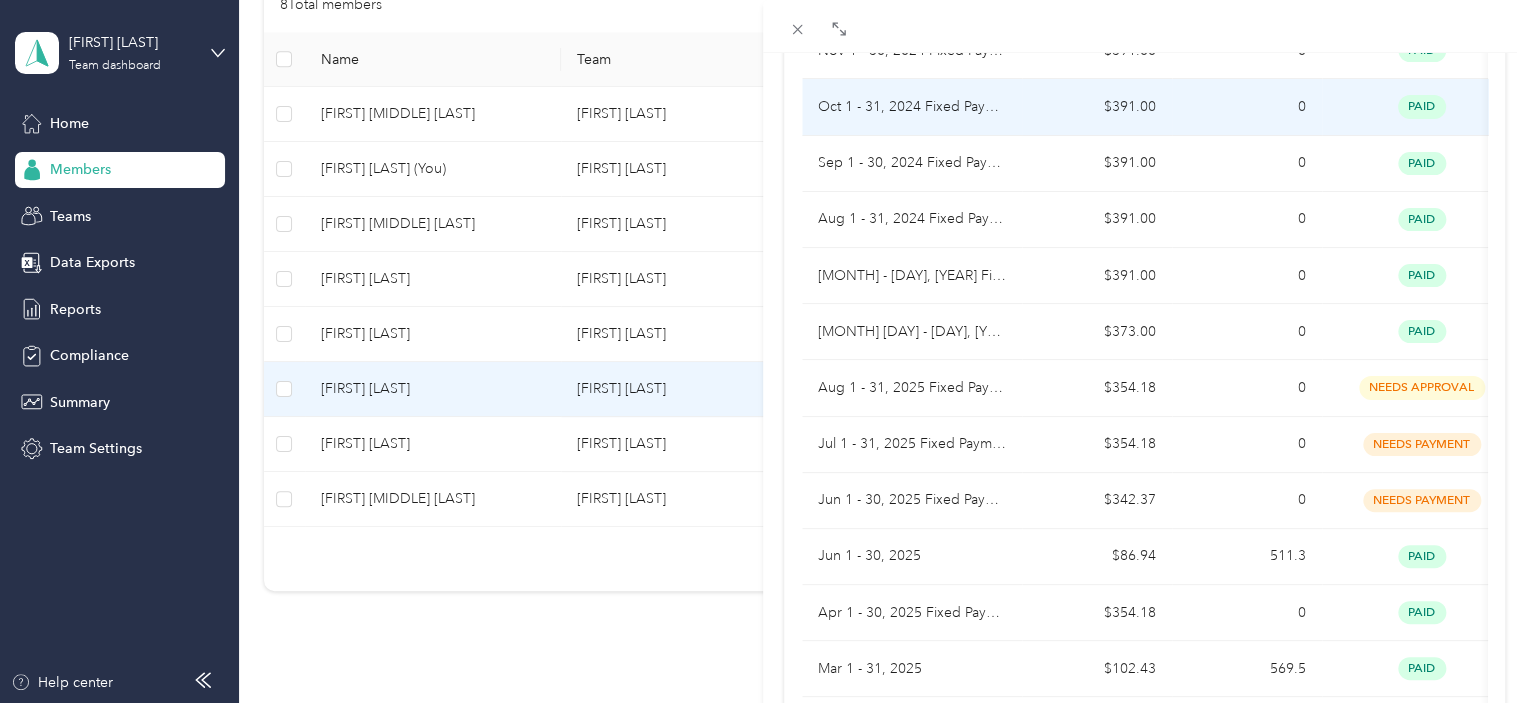 scroll, scrollTop: 400, scrollLeft: 0, axis: vertical 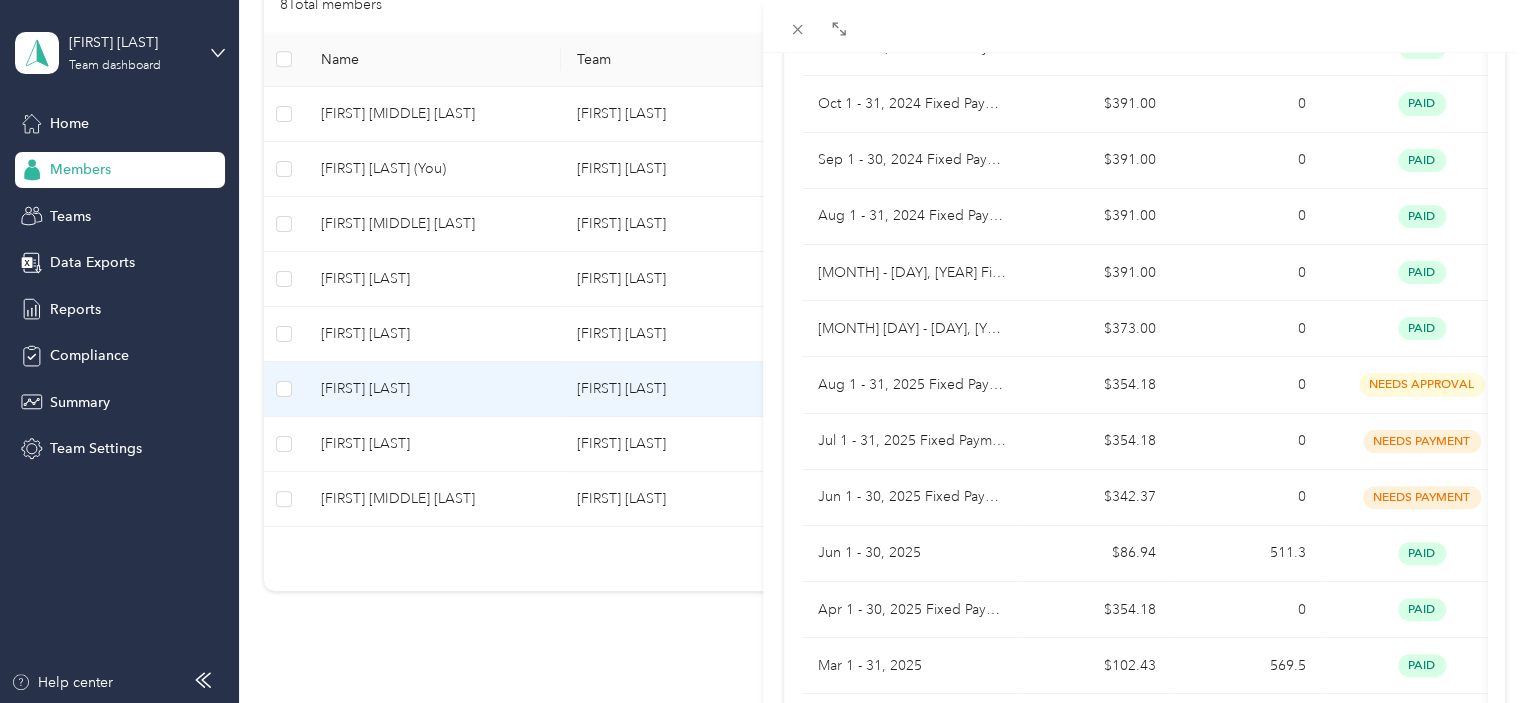 click on "[FIRST] [LAST] Archive Trips Expenses Reports Member info Program Commute Rates Work hours Reports Submitted on Approved on Report name Total Miles Report status Submitted on [MONTH] [DAY] - [DAY], [YEAR] $[AMOUNT] [MILES] paid [DATE] [MONTH] [DAY] - [DAY], [YEAR] Fixed Payment $[AMOUNT] 0 paid [MONTH] [DAY] - [DAY], [YEAR] Fixed Payment $[AMOUNT] 0 paid [MONTH] [DAY] - [DAY], [YEAR] Fixed Payment $[AMOUNT] 0 paid [MONTH] [DAY] - [DAY], [YEAR] Fixed Payment $[AMOUNT] 0 paid [MONTH] [DAY] - [DAY], [YEAR] Fixed Payment $[AMOUNT] 0 paid [MONTH] [DAY] - [DAY], [YEAR] Fixed Payment $[AMOUNT] 0 paid [MONTH] [DAY] - [DAY], [YEAR] Fixed Payment $[AMOUNT] 0 needs approval [MONTH] [DAY] - [DAY], [YEAR] Fixed Payment $[AMOUNT] 0 needs payment [MONTH] [DAY] - [DAY], [YEAR] Fixed Payment $[AMOUNT] 0 needs payment [MONTH] [DAY] - [DAY], [YEAR] $[AMOUNT] [MILES] paid [DATE] [MONTH] [DAY] - [DAY], [YEAR] Fixed Payment $[AMOUNT] 0 paid [MONTH] [DAY] - [DAY], [YEAR] $[AMOUNT] [MILES] paid [DATE] [MONTH] [DAY] - [DAY], [YEAR] Fixed Payment $[AMOUNT] 0 paid [MONTH] [DAY] - [DAY], [YEAR] $[AMOUNT] [MILES] paid [DATE] [MONTH] [DAY] - [DAY], [YEAR] Fixed Payment $[AMOUNT] 0 paid $[AMOUNT] 0 paid paid" at bounding box center (763, 351) 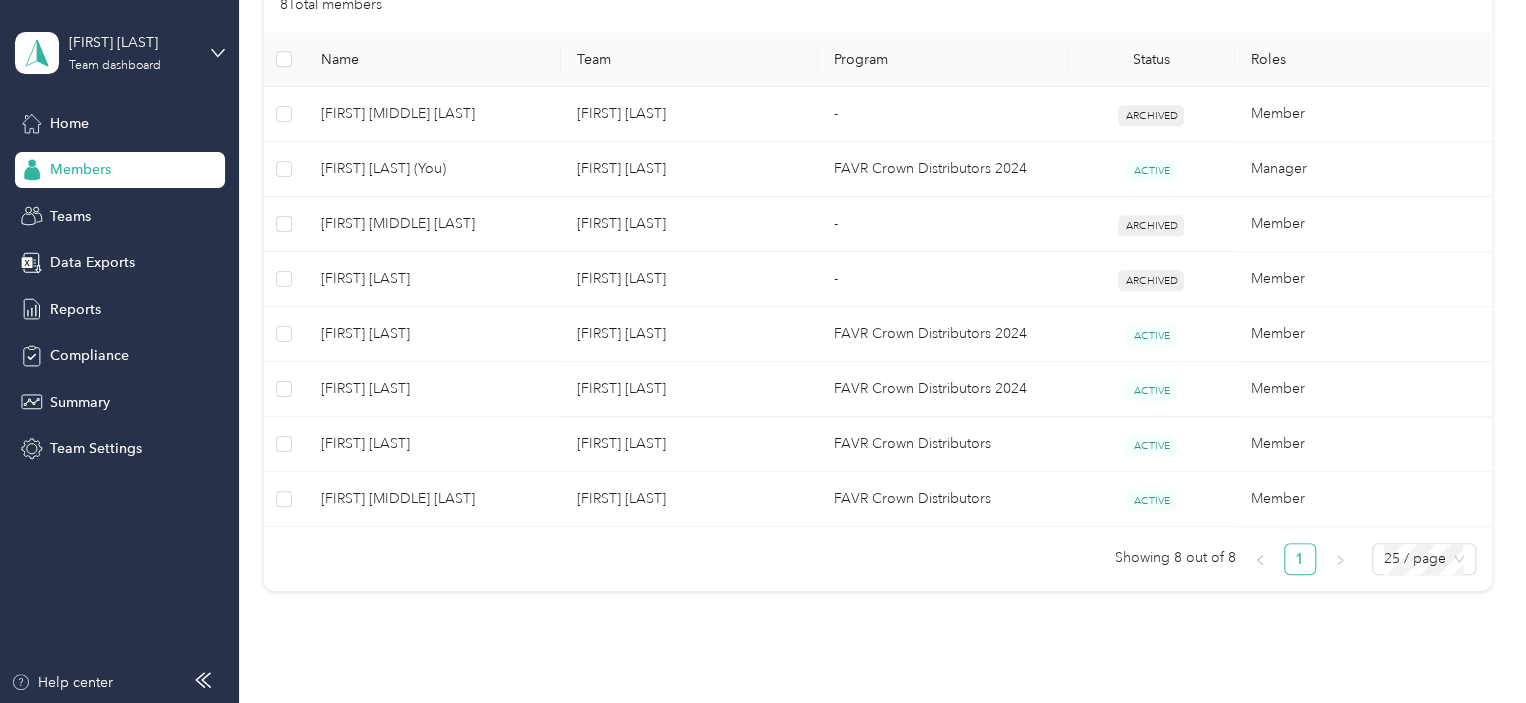 scroll, scrollTop: 321, scrollLeft: 0, axis: vertical 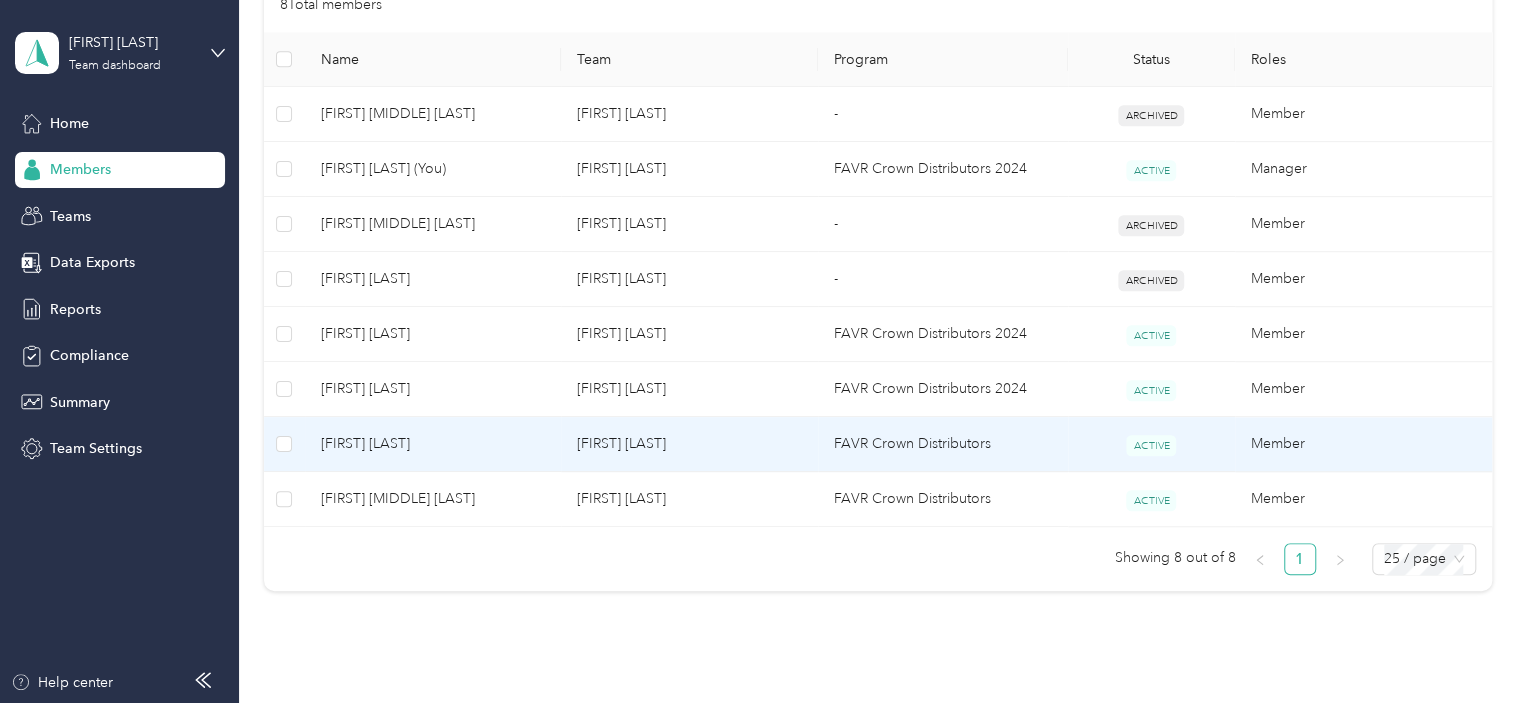 click on "[FIRST] [LAST]" at bounding box center [433, 444] 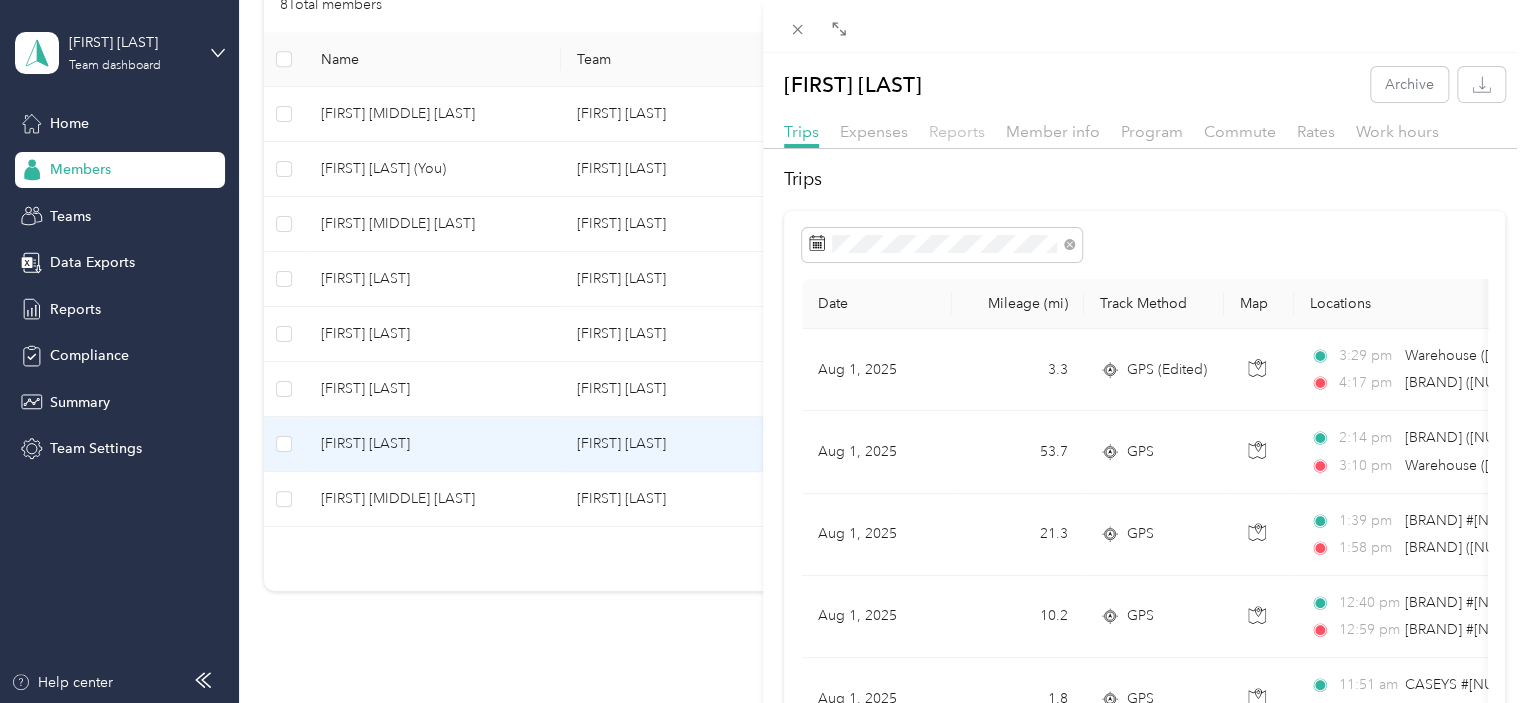 click on "Reports" at bounding box center [957, 131] 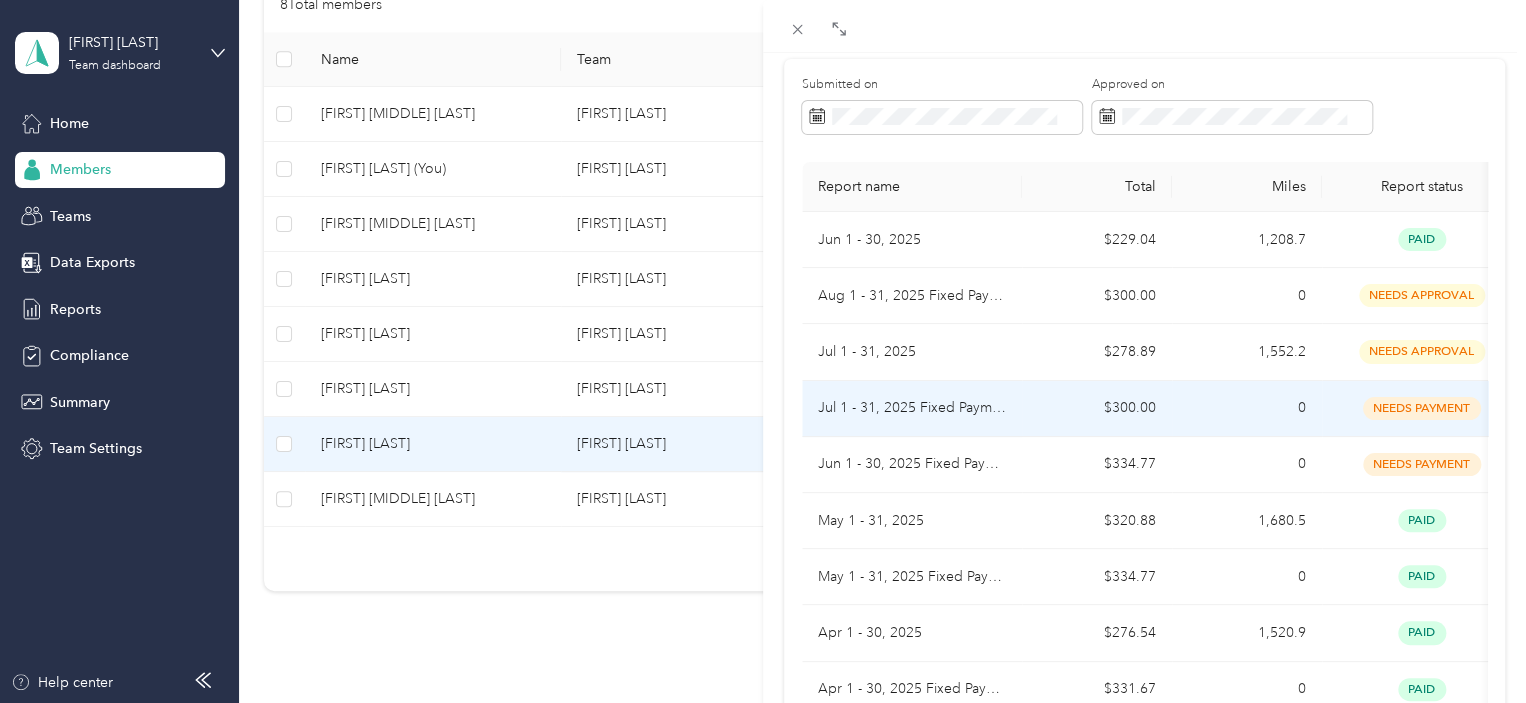 scroll, scrollTop: 200, scrollLeft: 0, axis: vertical 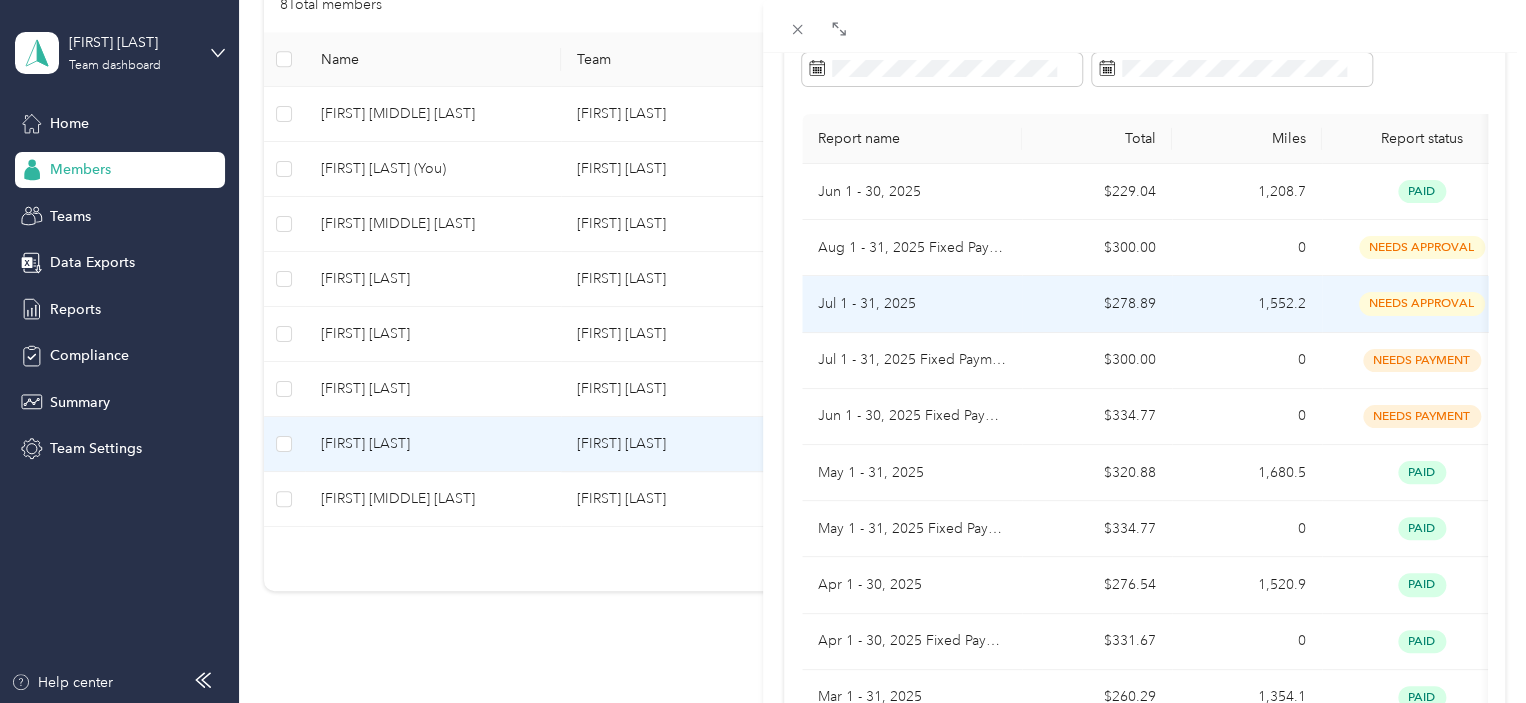 click on "needs approval" at bounding box center [1422, 303] 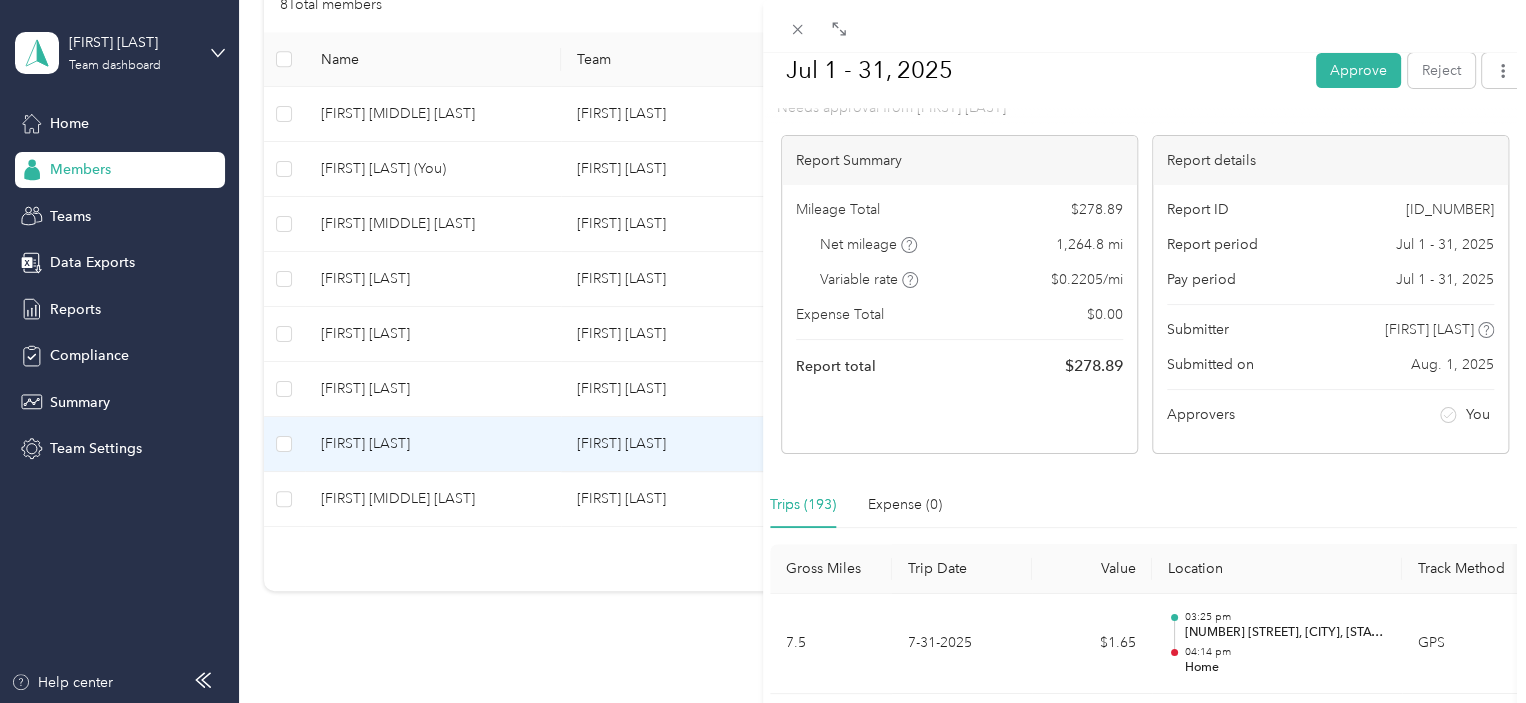 scroll, scrollTop: 0, scrollLeft: 0, axis: both 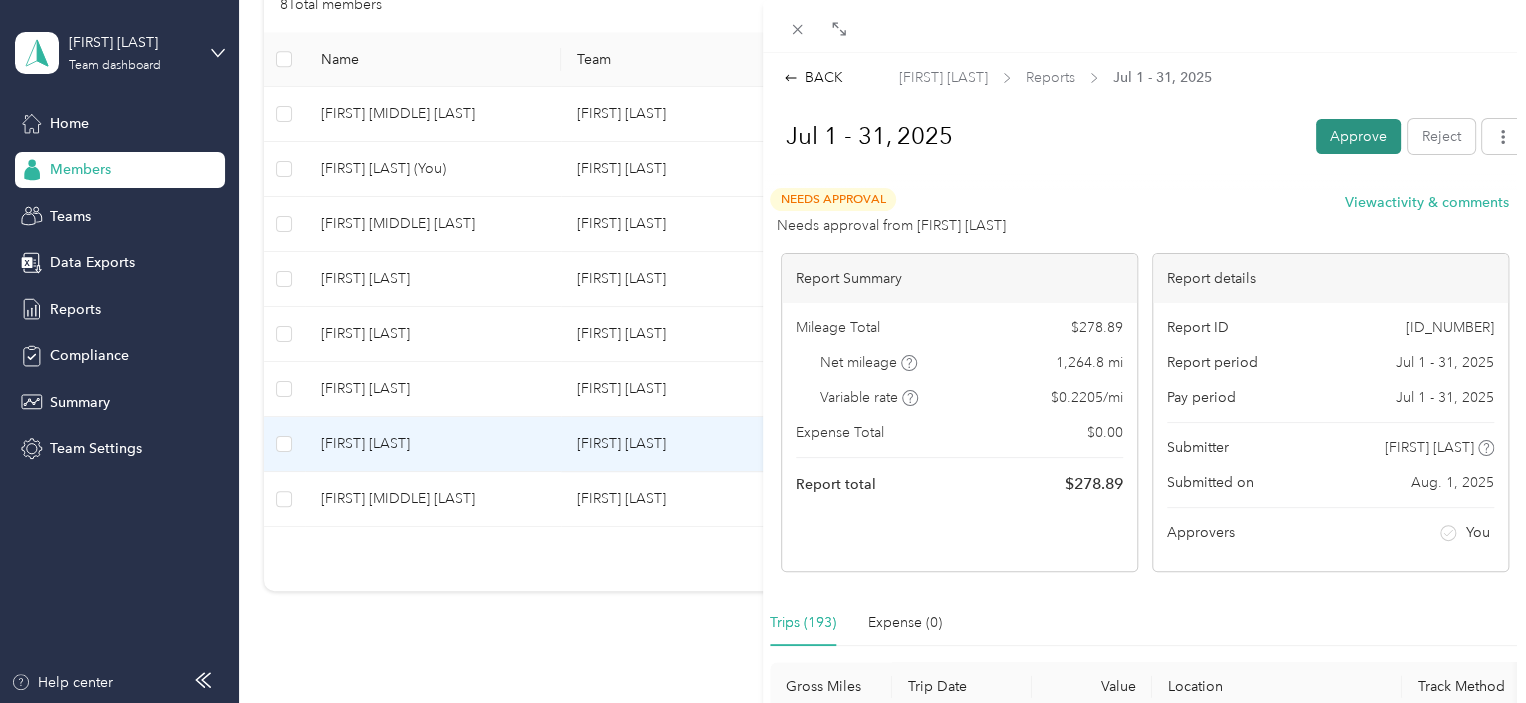 click on "Approve" at bounding box center [1358, 136] 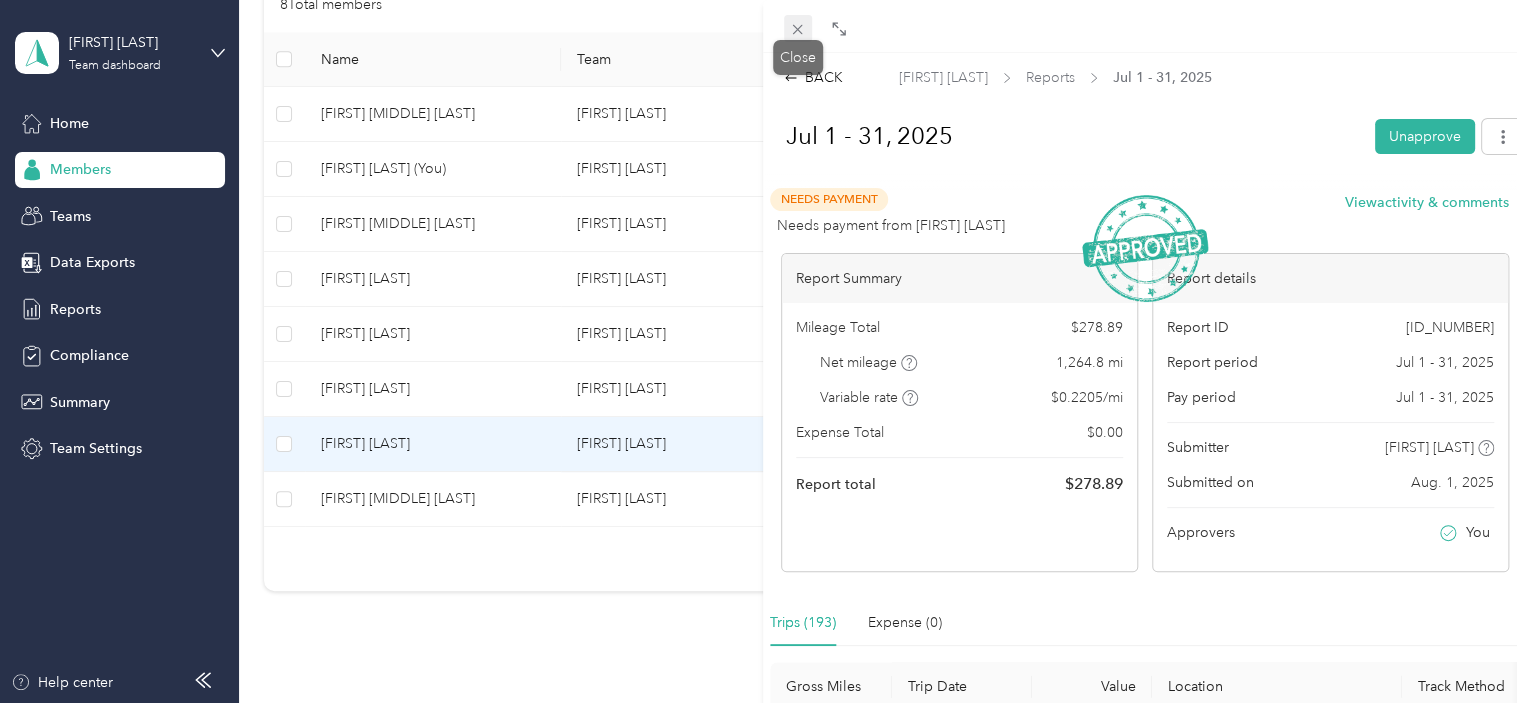 click 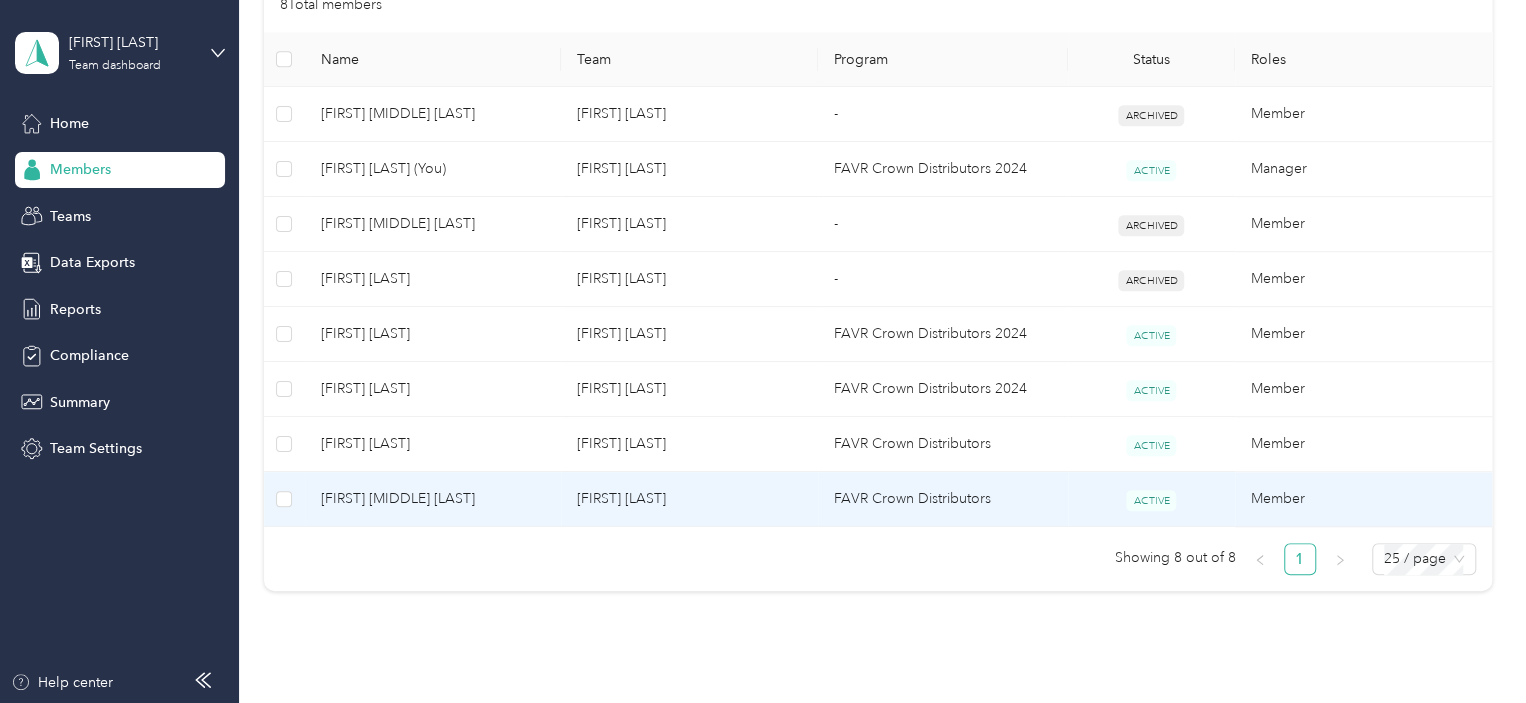 click on "[FIRST] [MIDDLE] [LAST]" at bounding box center [433, 499] 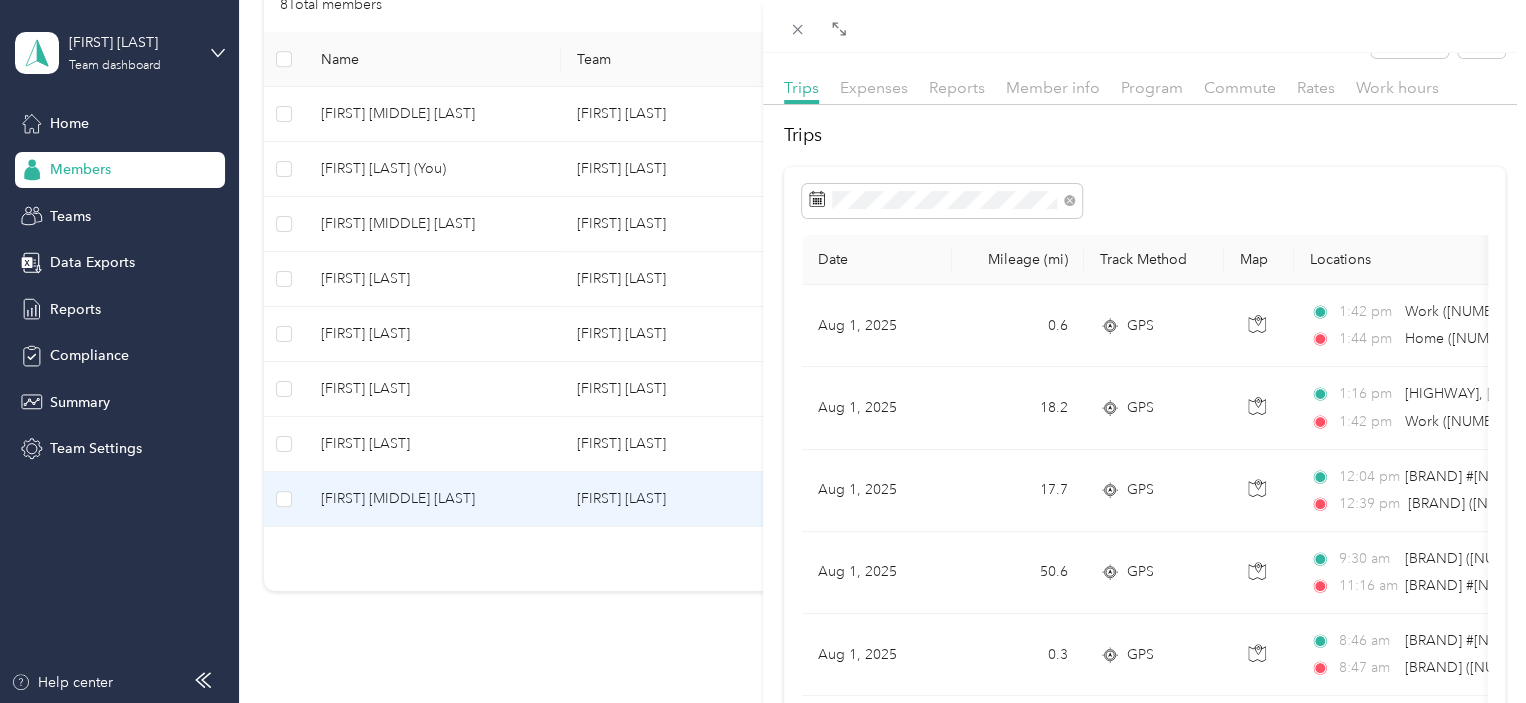 scroll, scrollTop: 0, scrollLeft: 0, axis: both 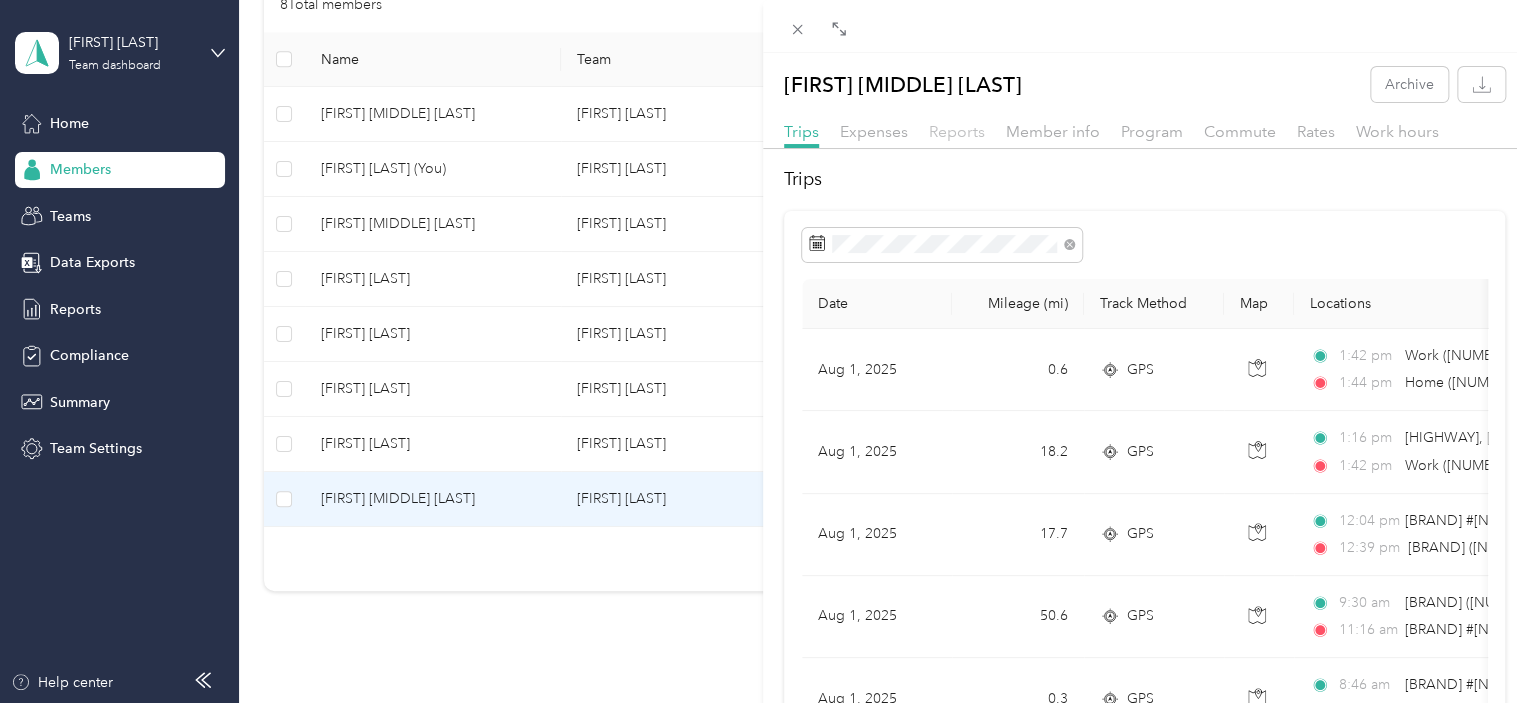 click on "Reports" at bounding box center [957, 131] 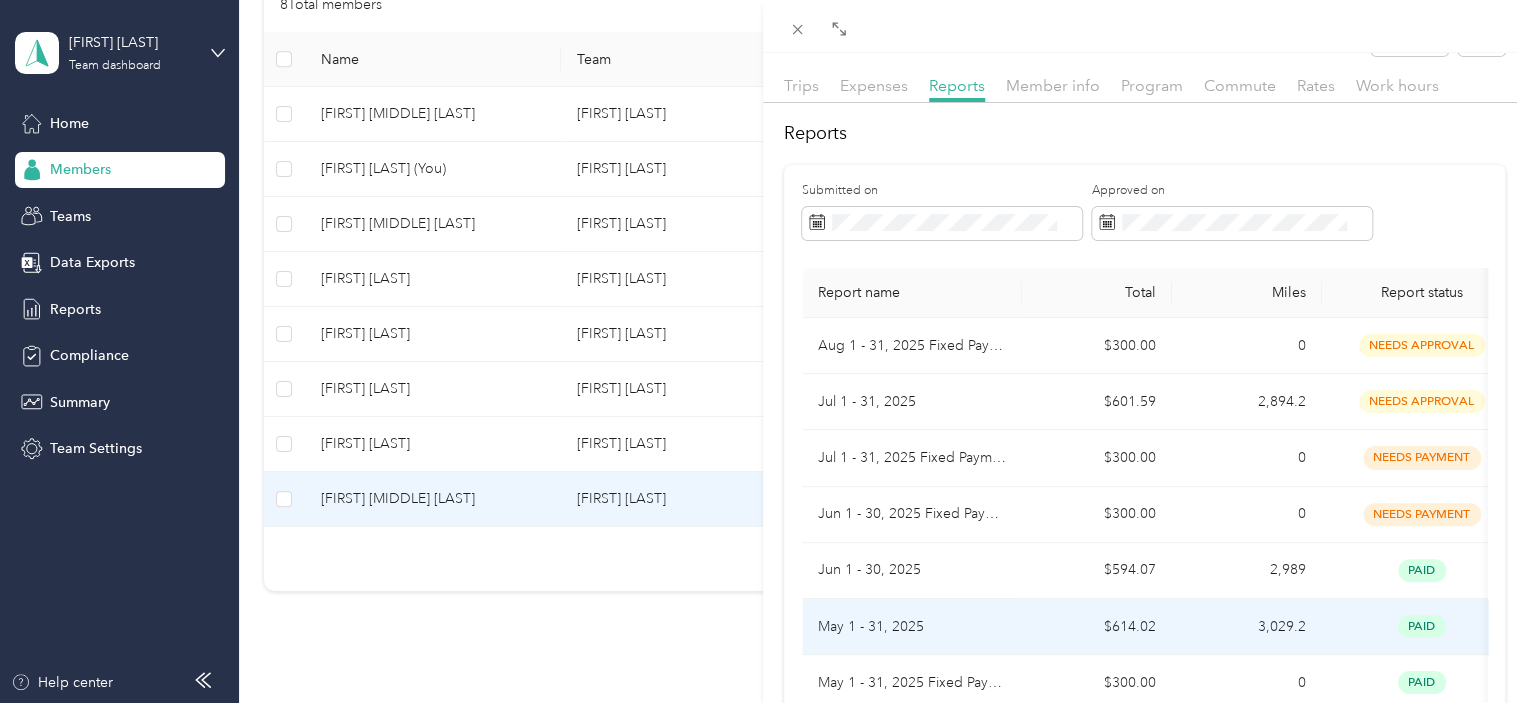 scroll, scrollTop: 0, scrollLeft: 0, axis: both 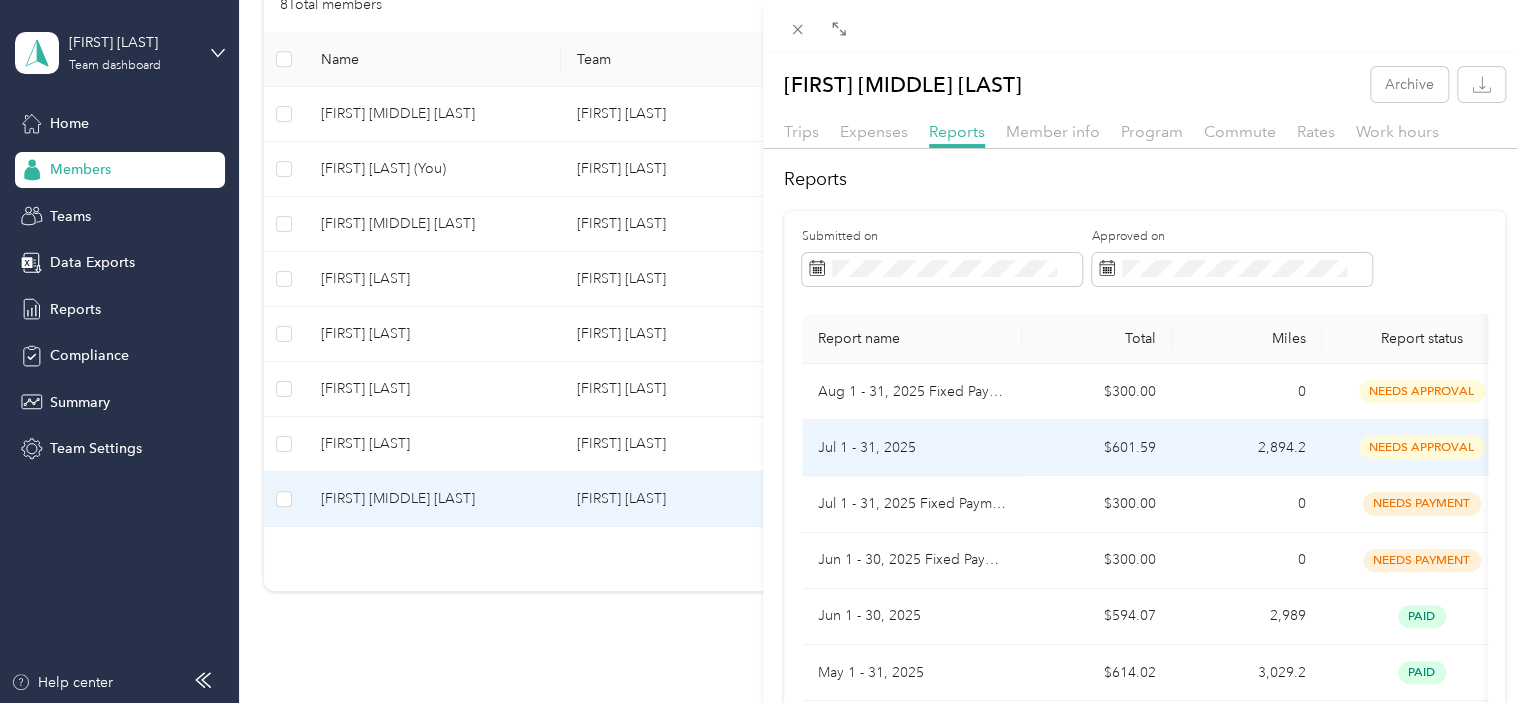 click on "needs approval" at bounding box center (1422, 447) 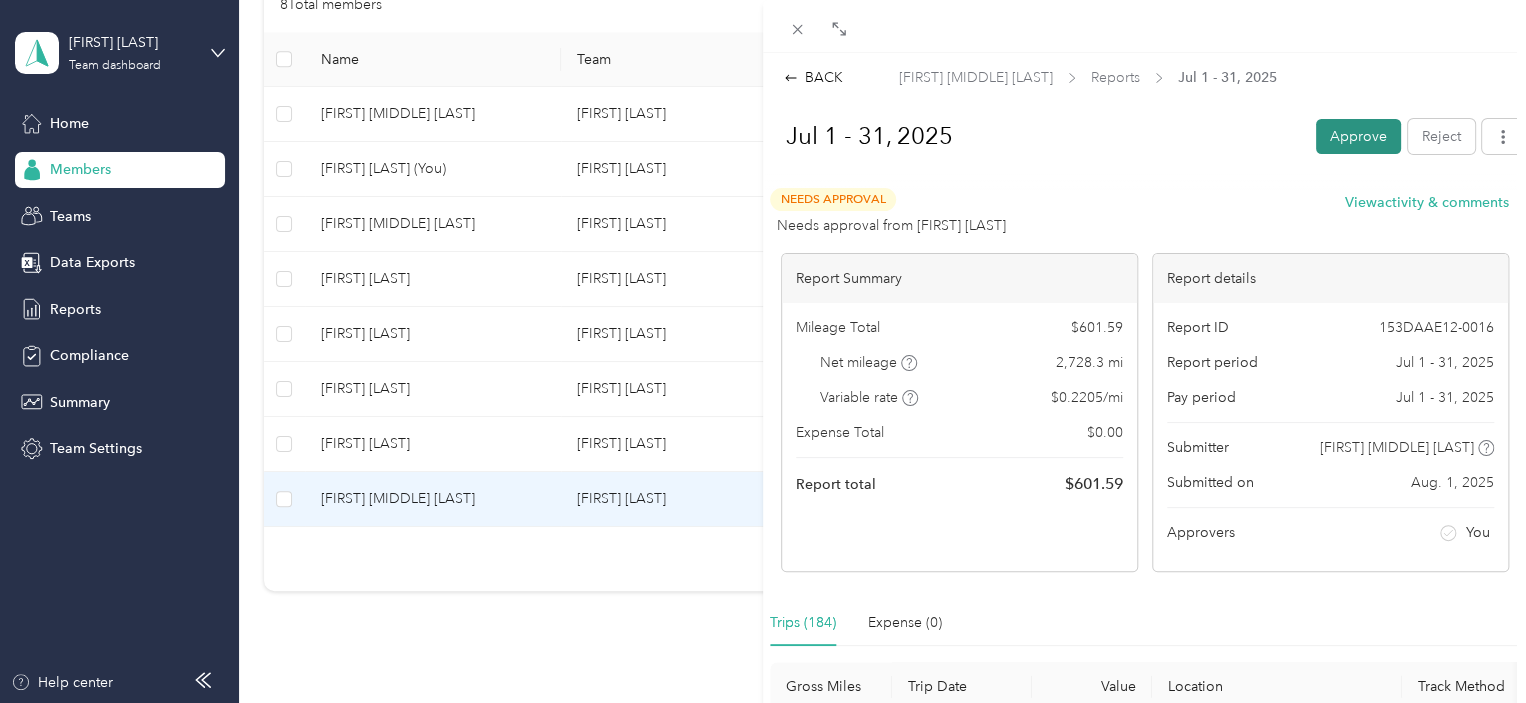 click on "Approve" at bounding box center (1358, 136) 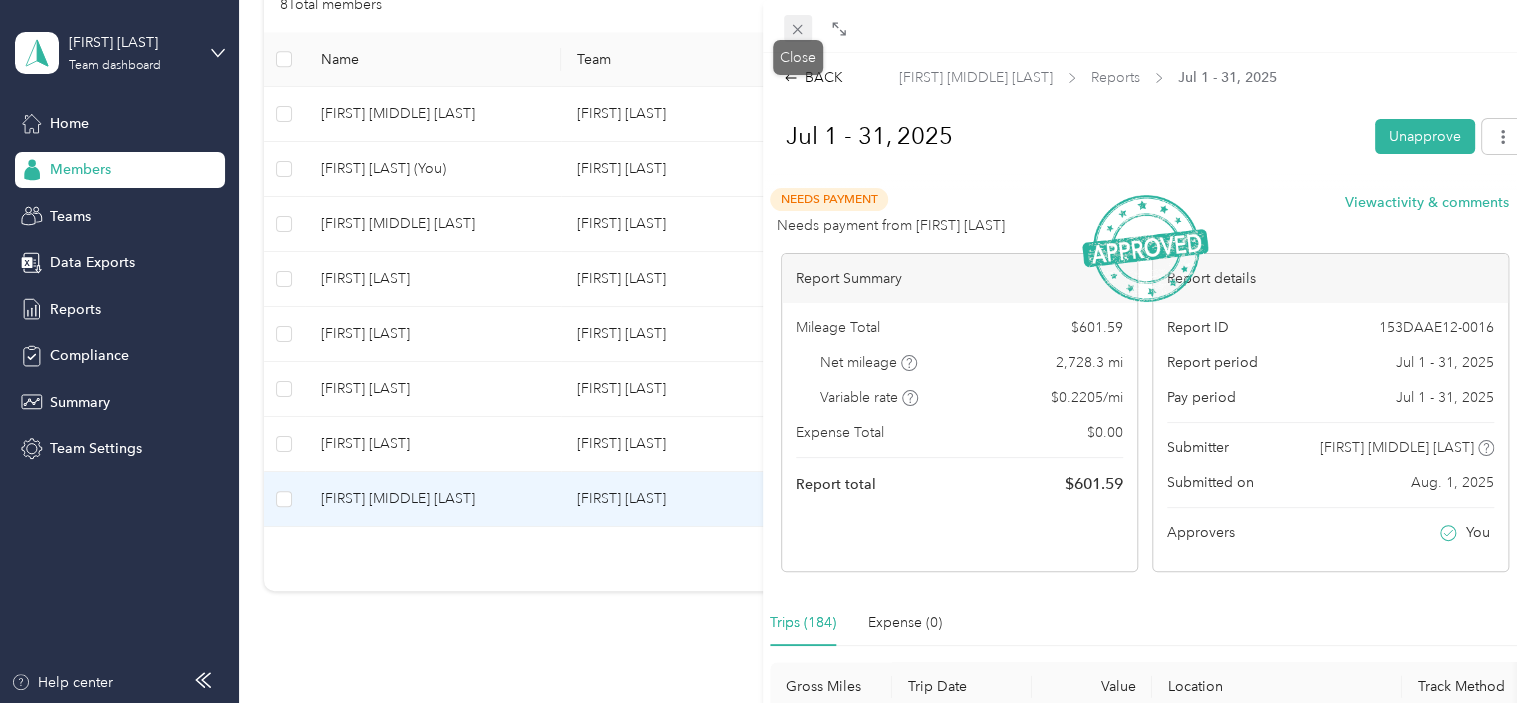 click 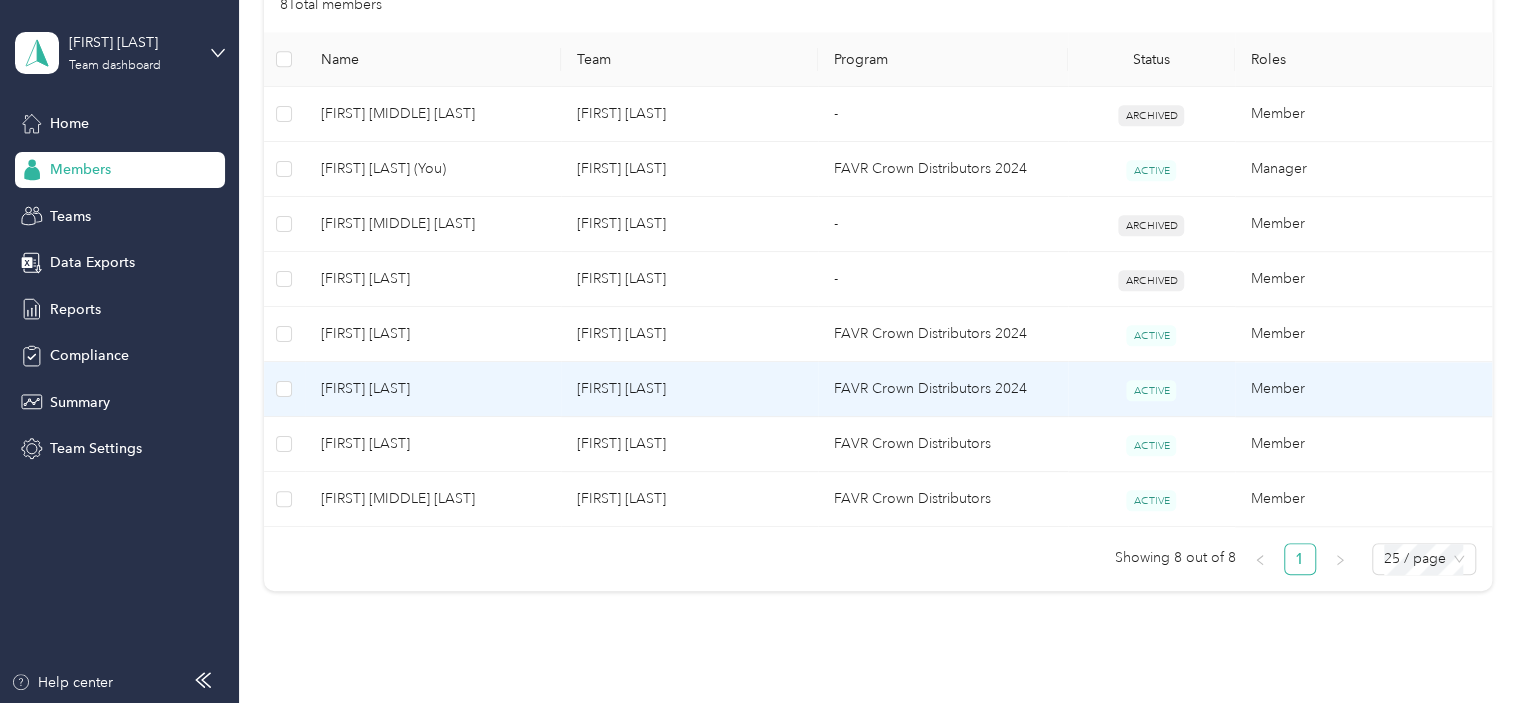 click on "[FIRST] [LAST]" at bounding box center [433, 389] 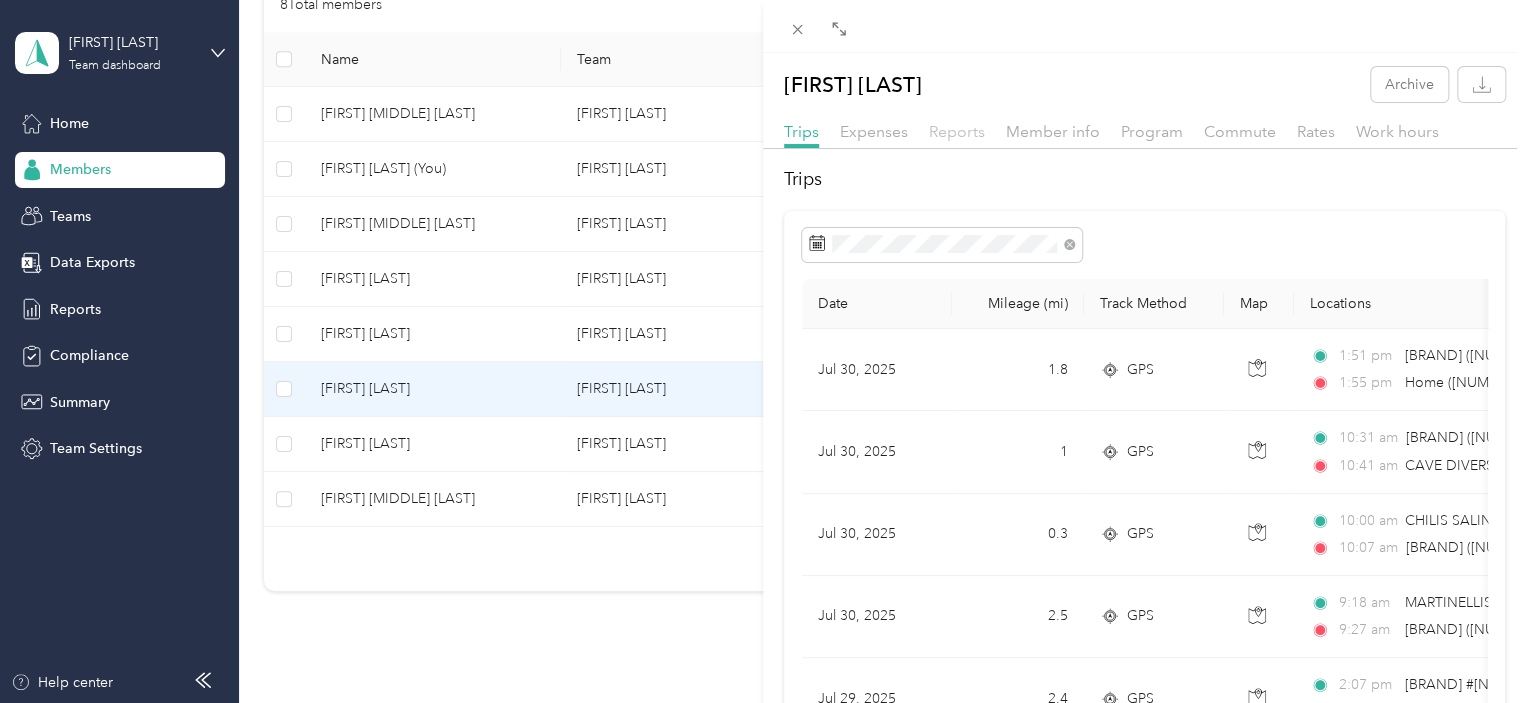 click on "Reports" at bounding box center (957, 131) 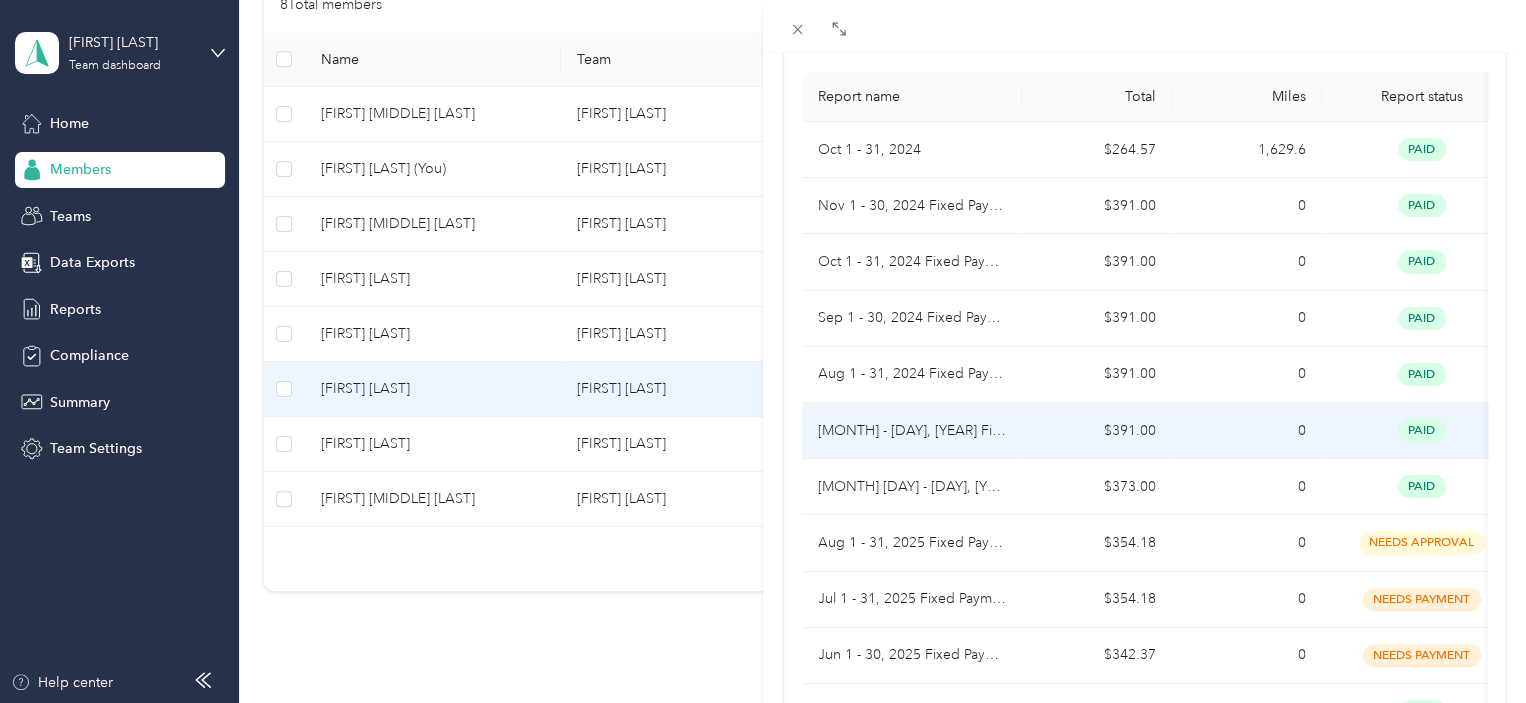 scroll, scrollTop: 0, scrollLeft: 0, axis: both 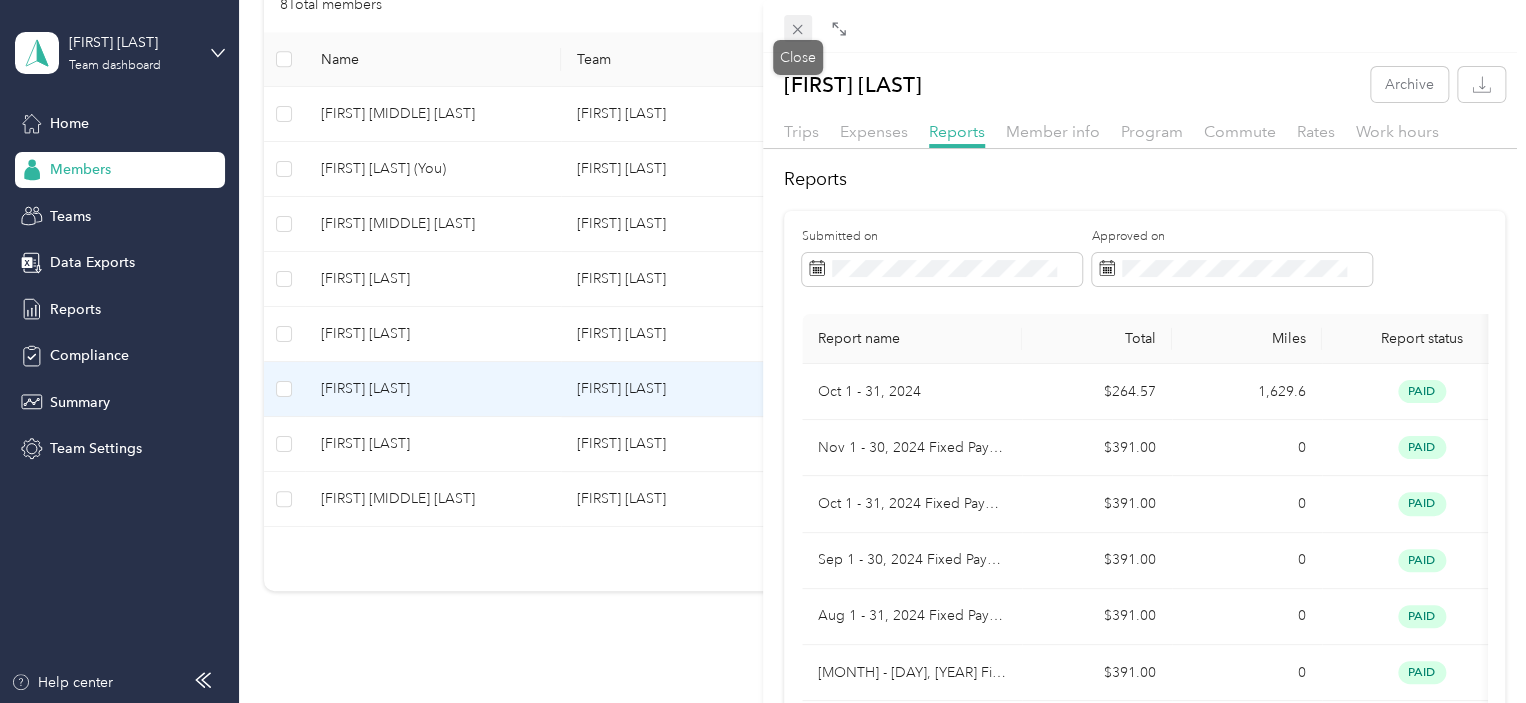 click 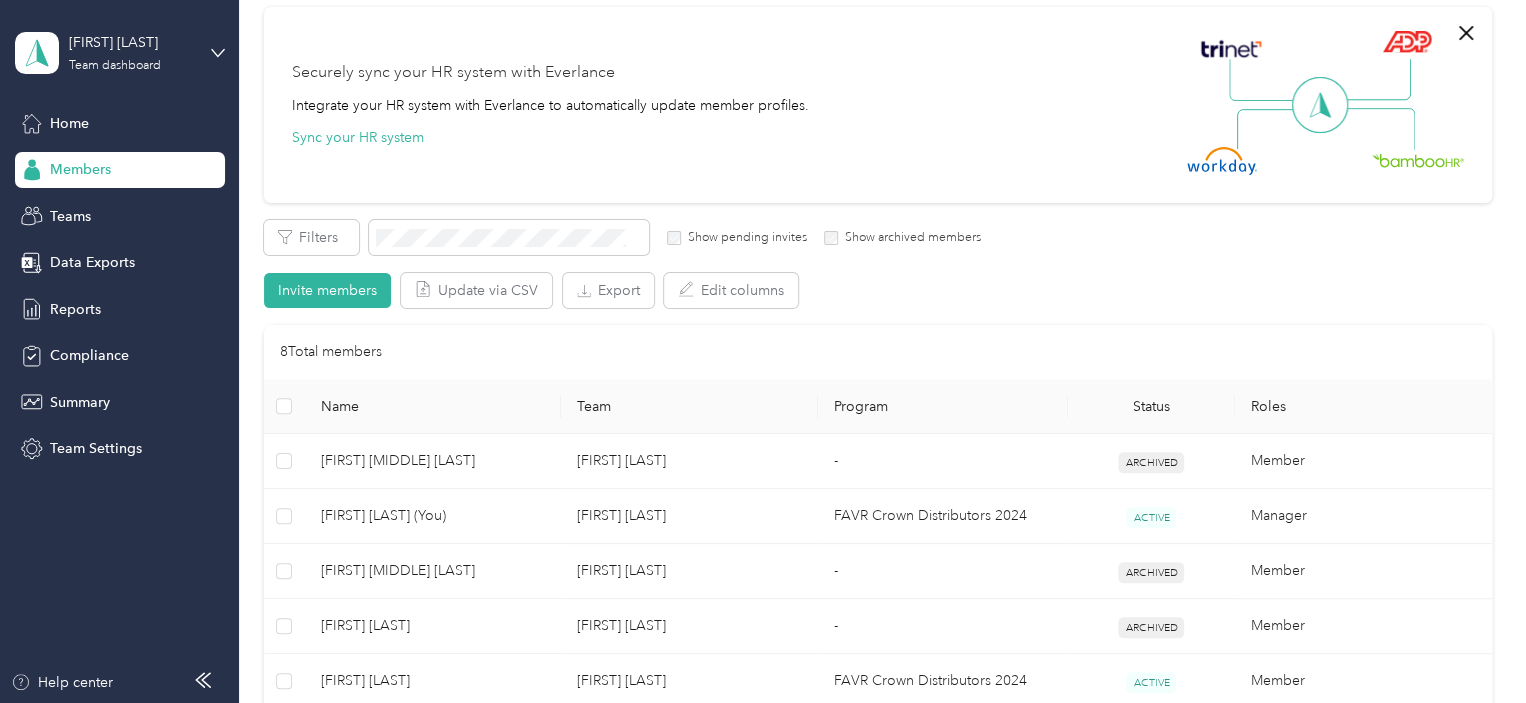 scroll, scrollTop: 300, scrollLeft: 0, axis: vertical 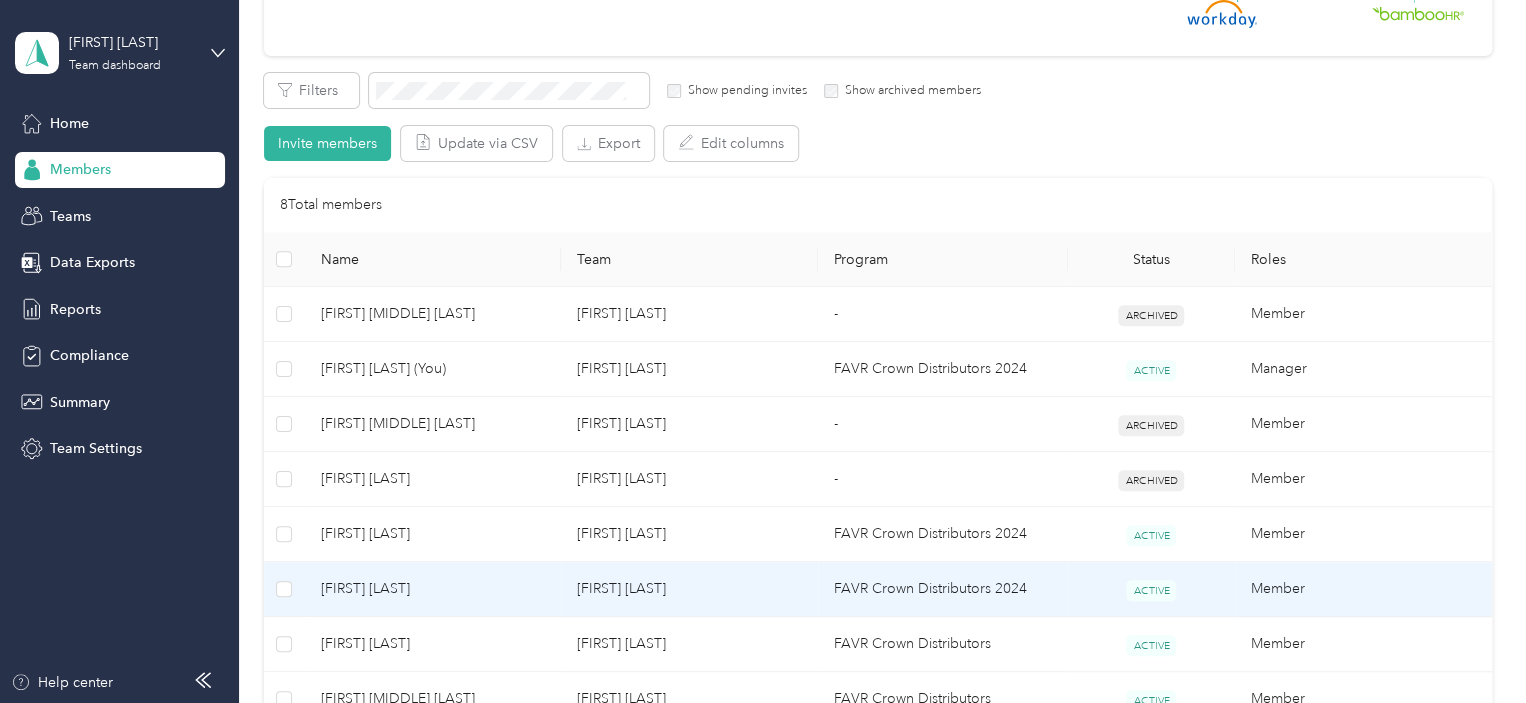 click on "[FIRST] [LAST]" at bounding box center [433, 589] 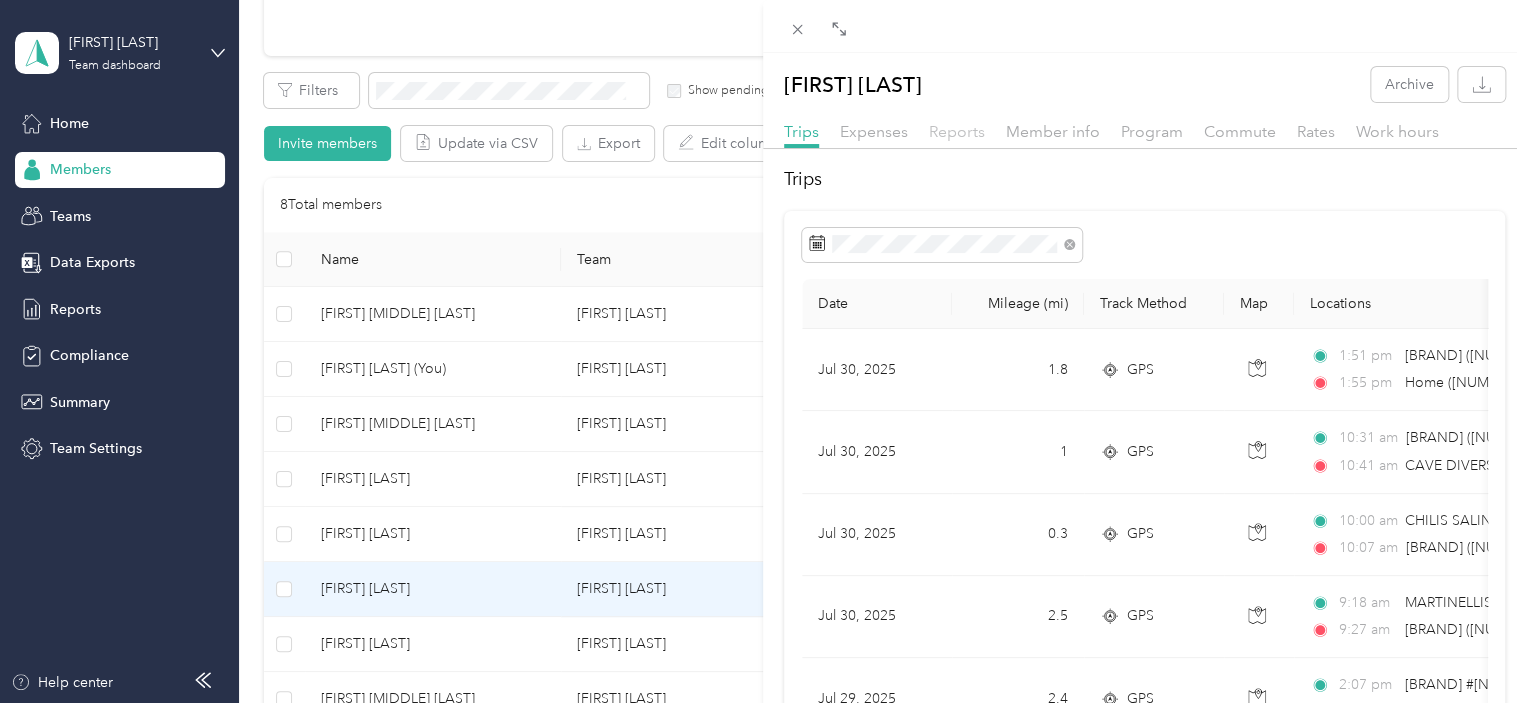 click on "Reports" at bounding box center [957, 131] 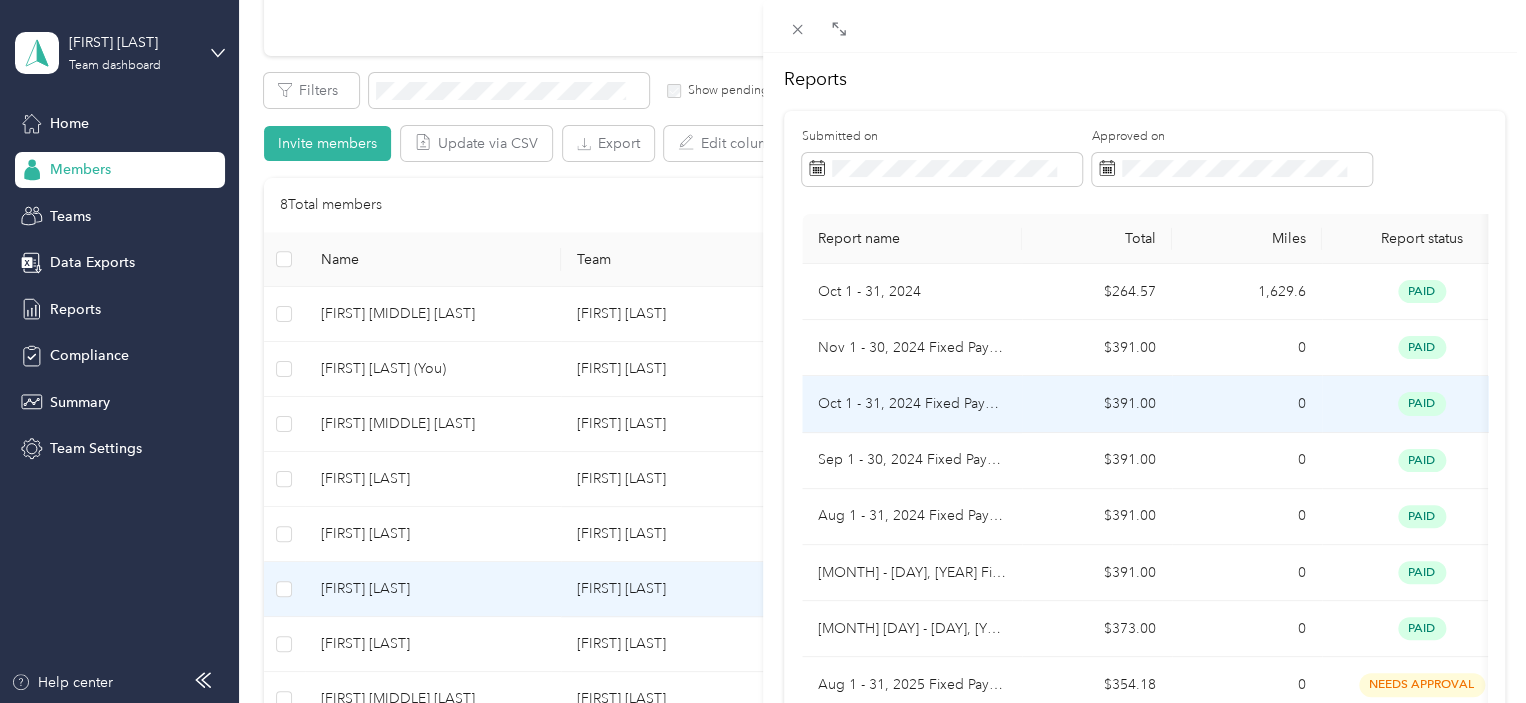 scroll, scrollTop: 0, scrollLeft: 0, axis: both 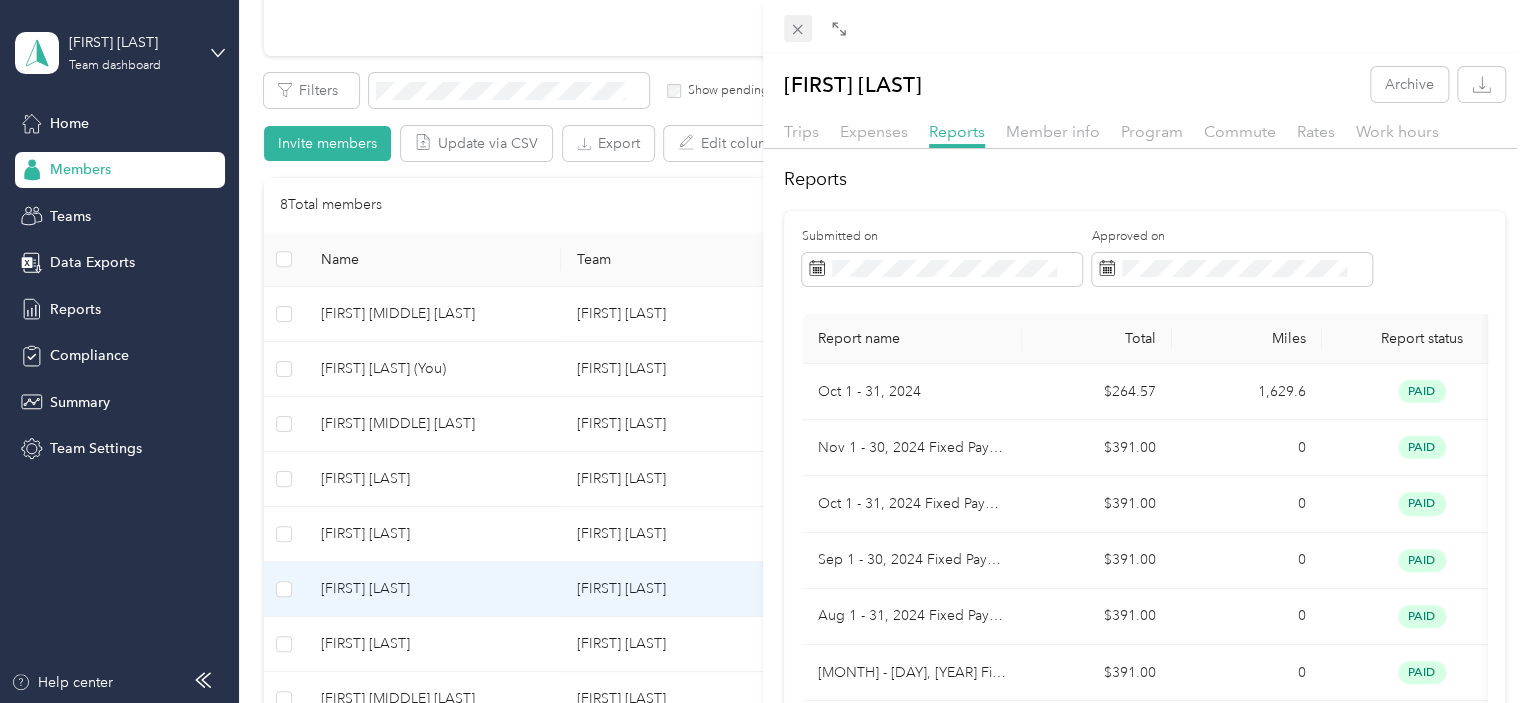 click 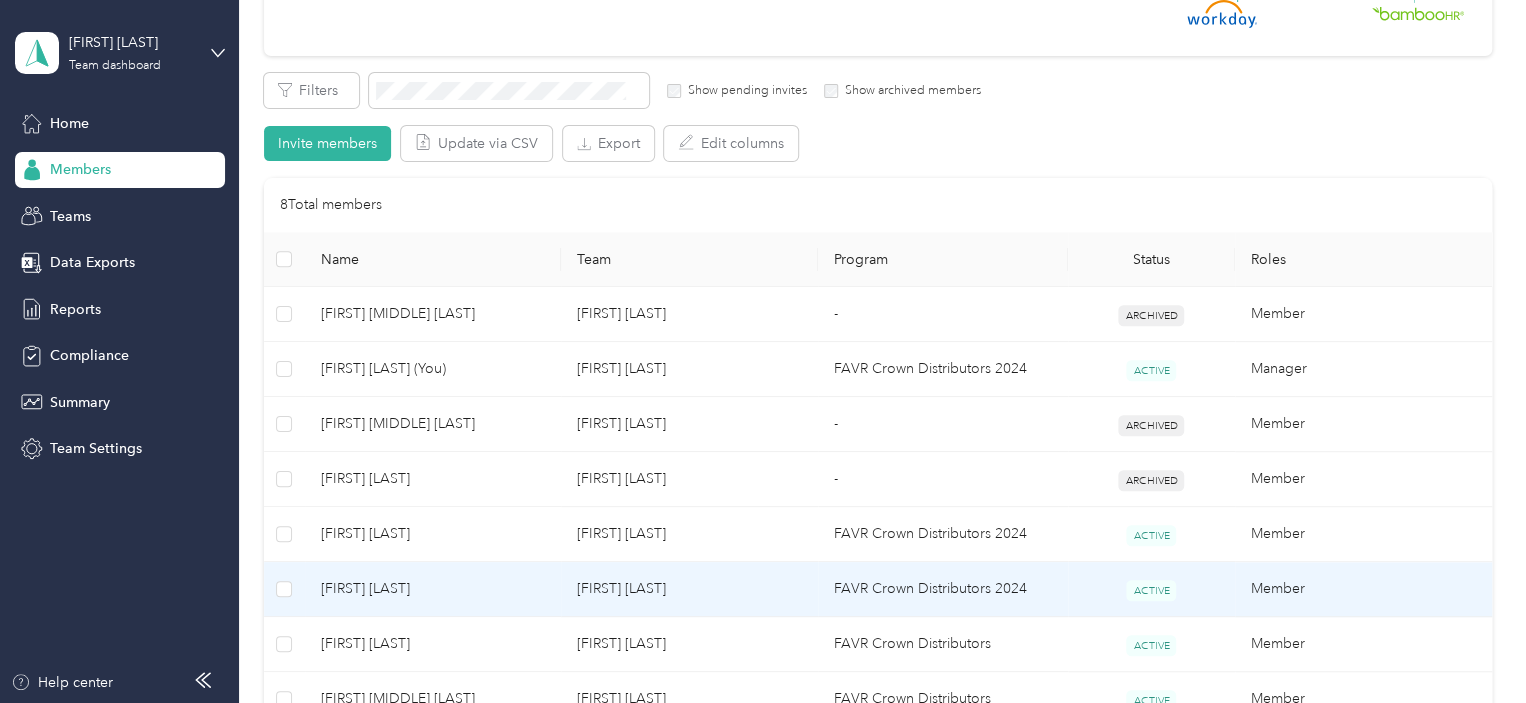 click on "[FIRST] [LAST]" at bounding box center (433, 589) 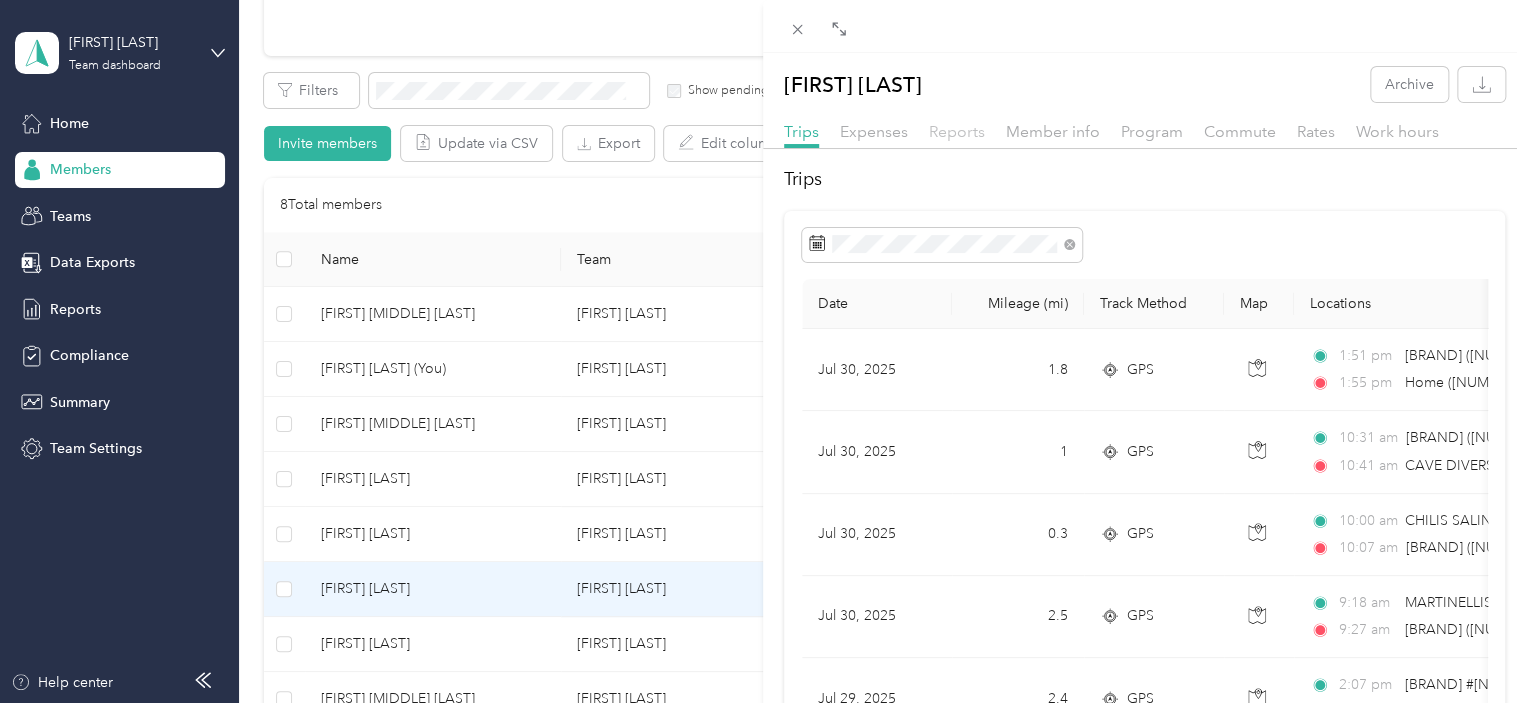 click on "Reports" at bounding box center (957, 131) 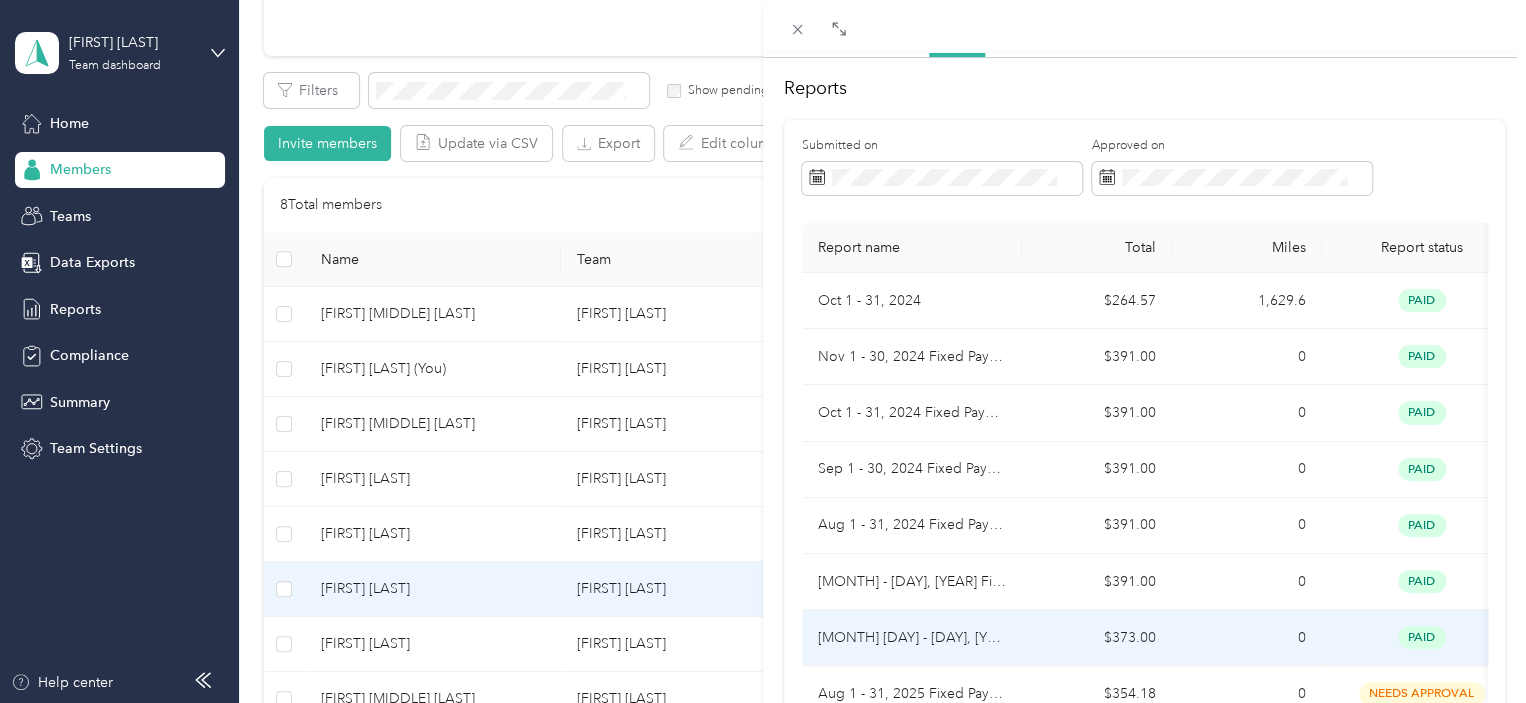 scroll, scrollTop: 0, scrollLeft: 0, axis: both 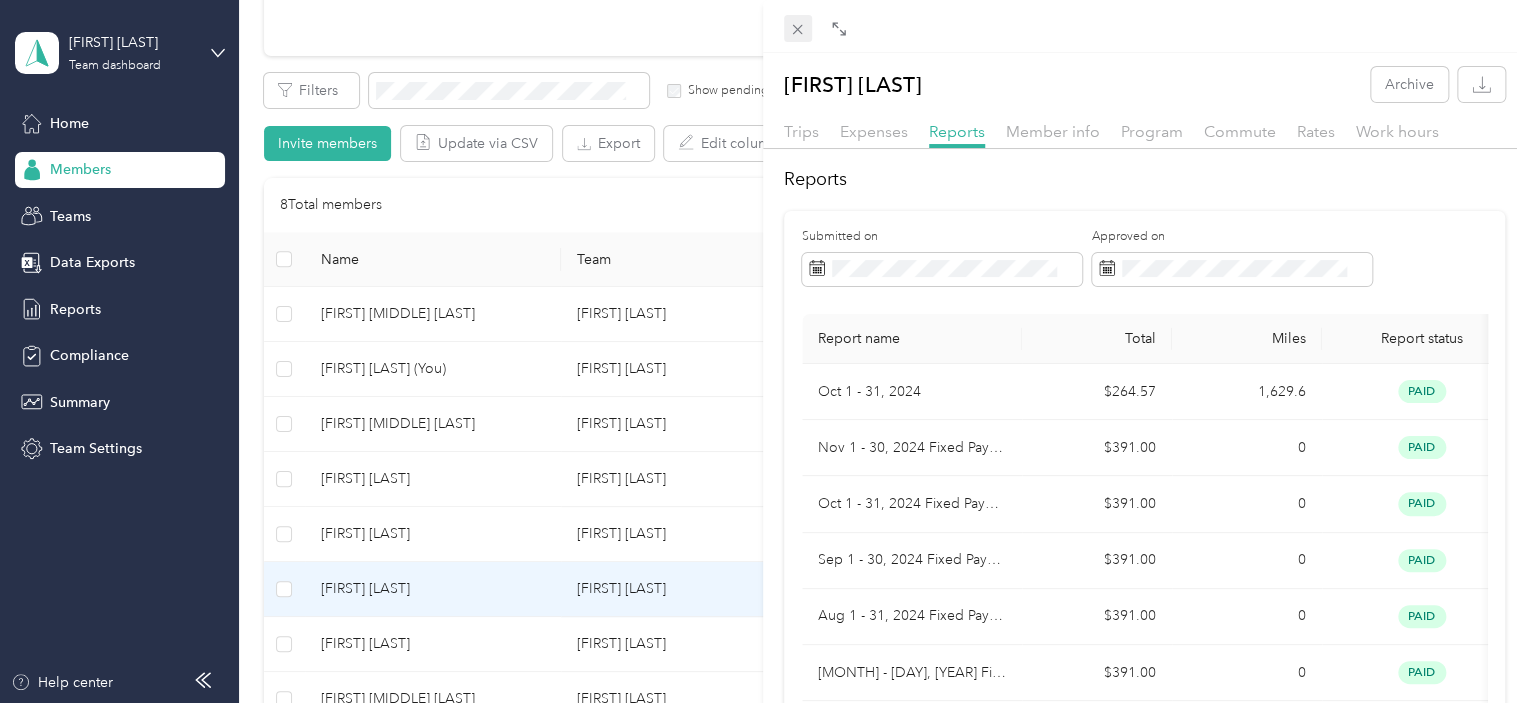 click at bounding box center [798, 29] 